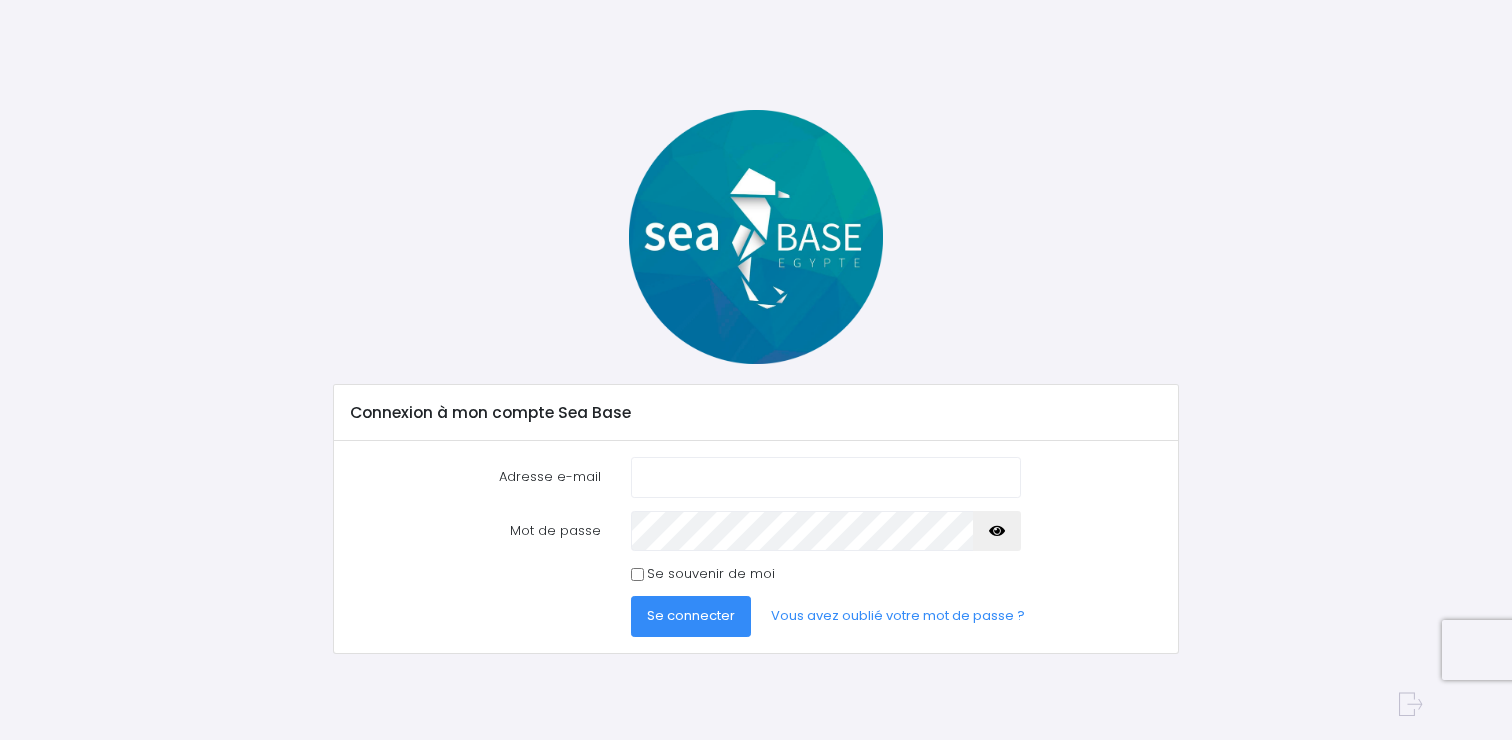 scroll, scrollTop: 0, scrollLeft: 0, axis: both 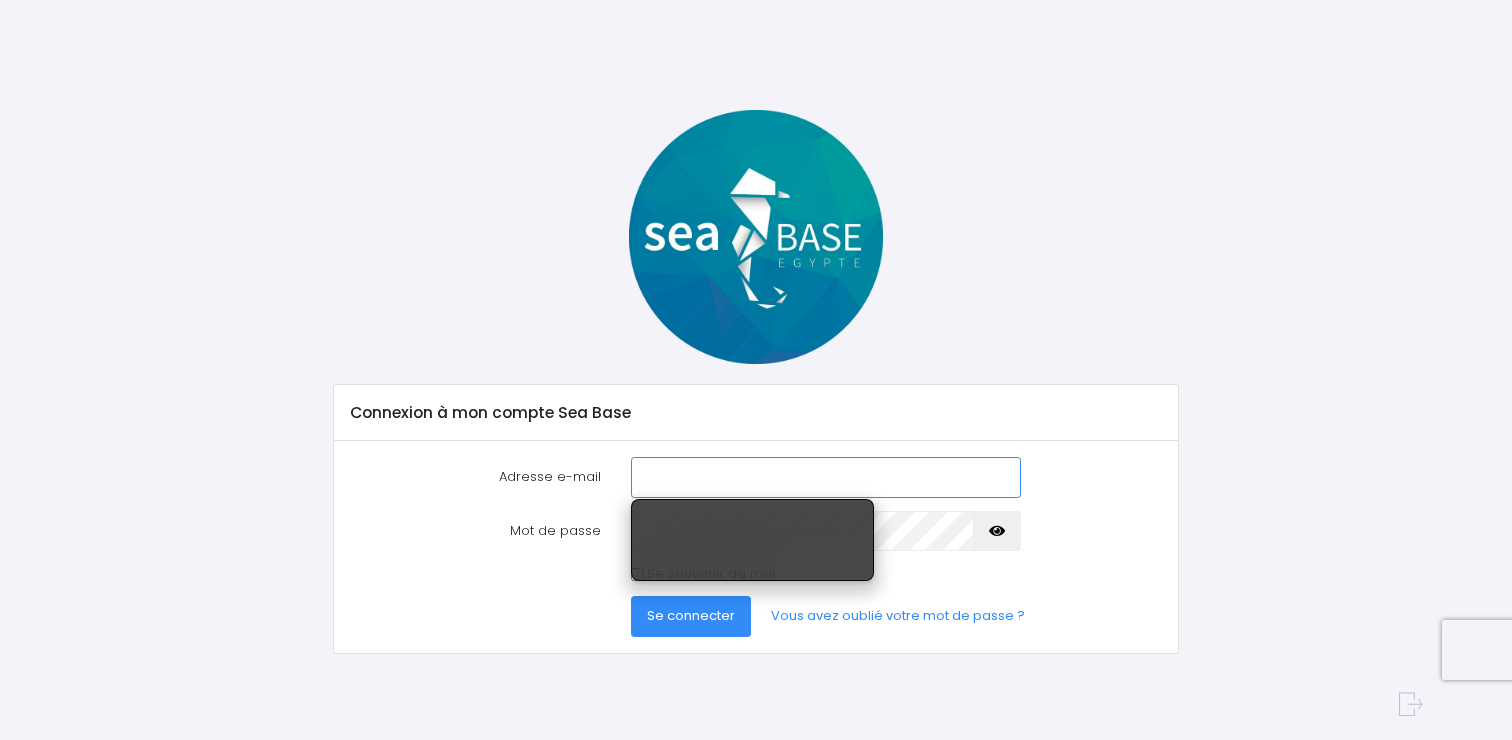 paste on "laurence.darracq-le.deu@orange.fr" 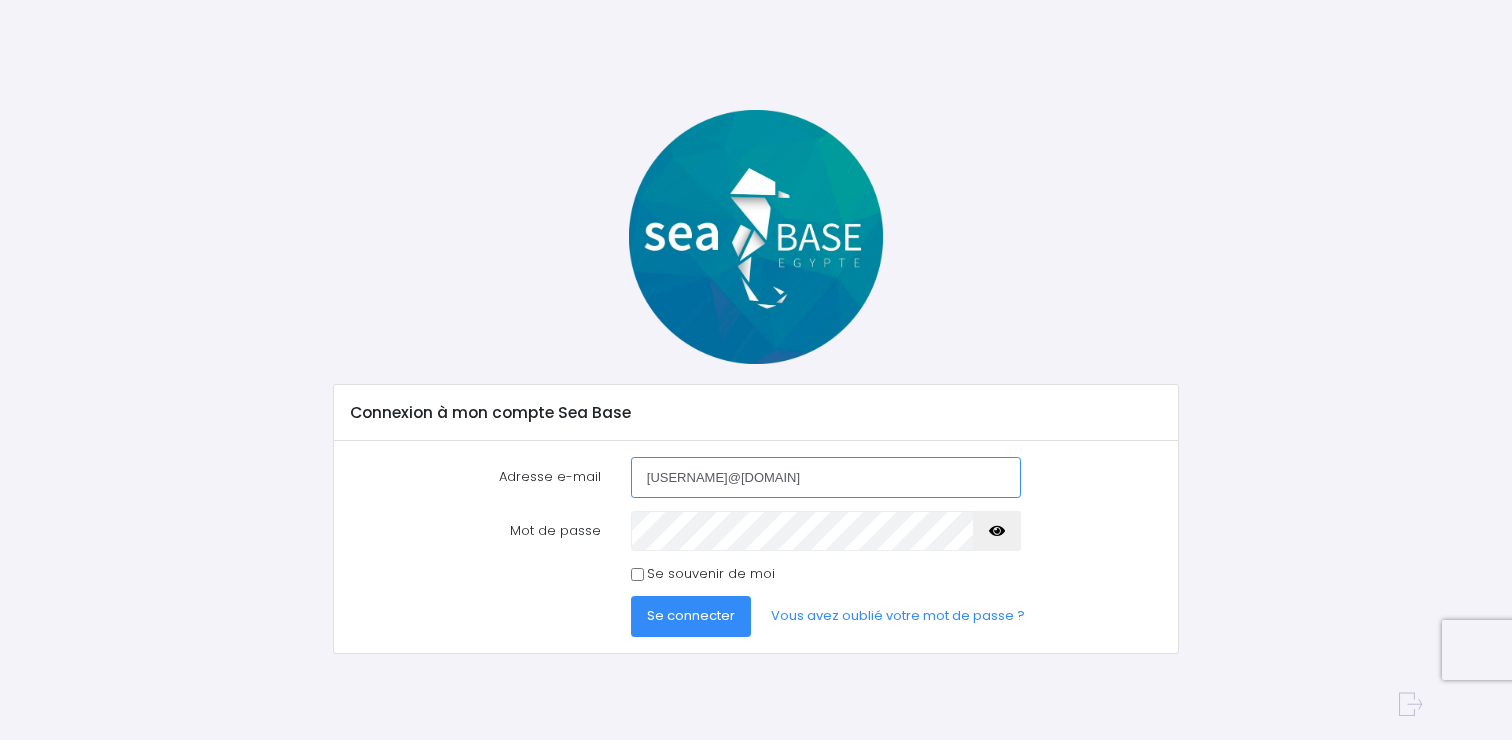 type on "laurence.darracq-le.deu@orange.fr" 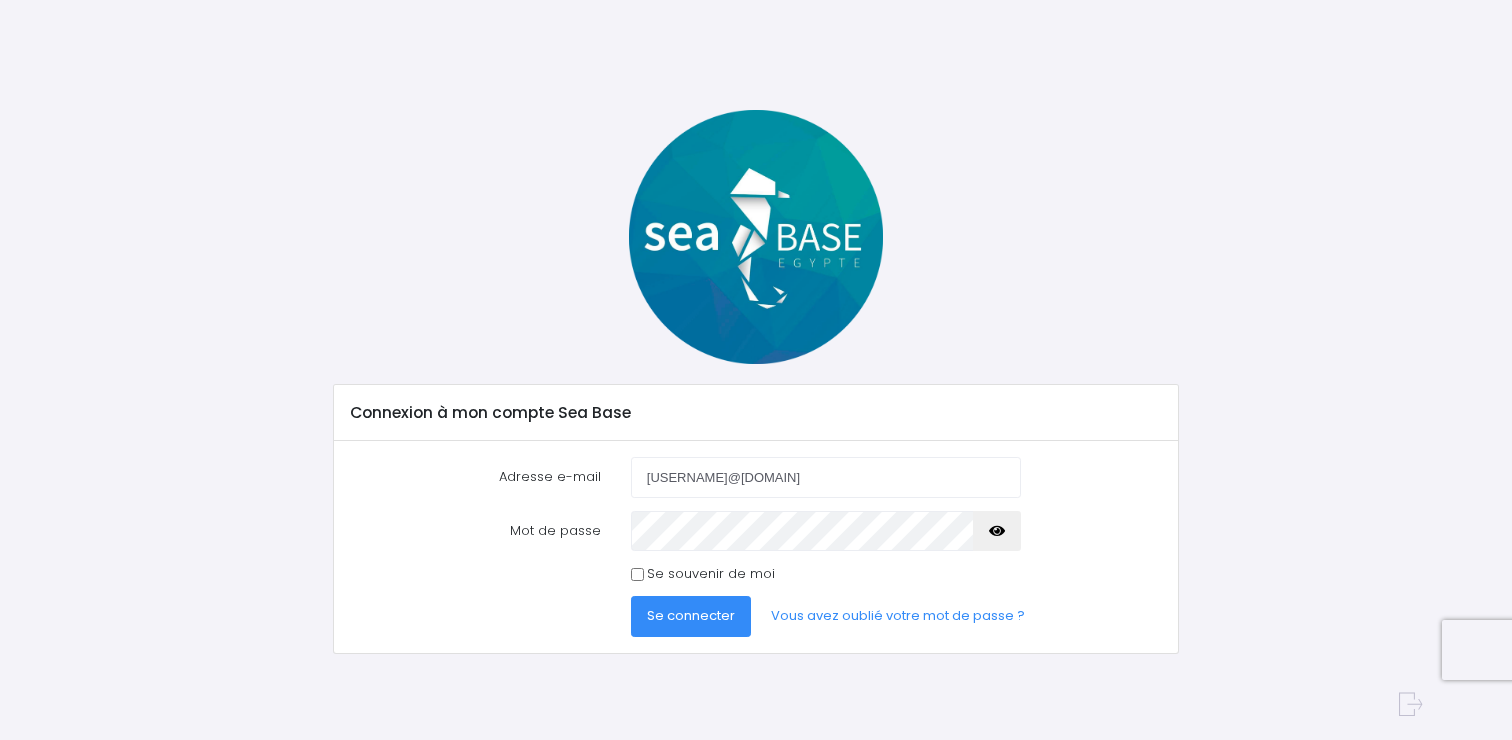 click at bounding box center (997, 531) 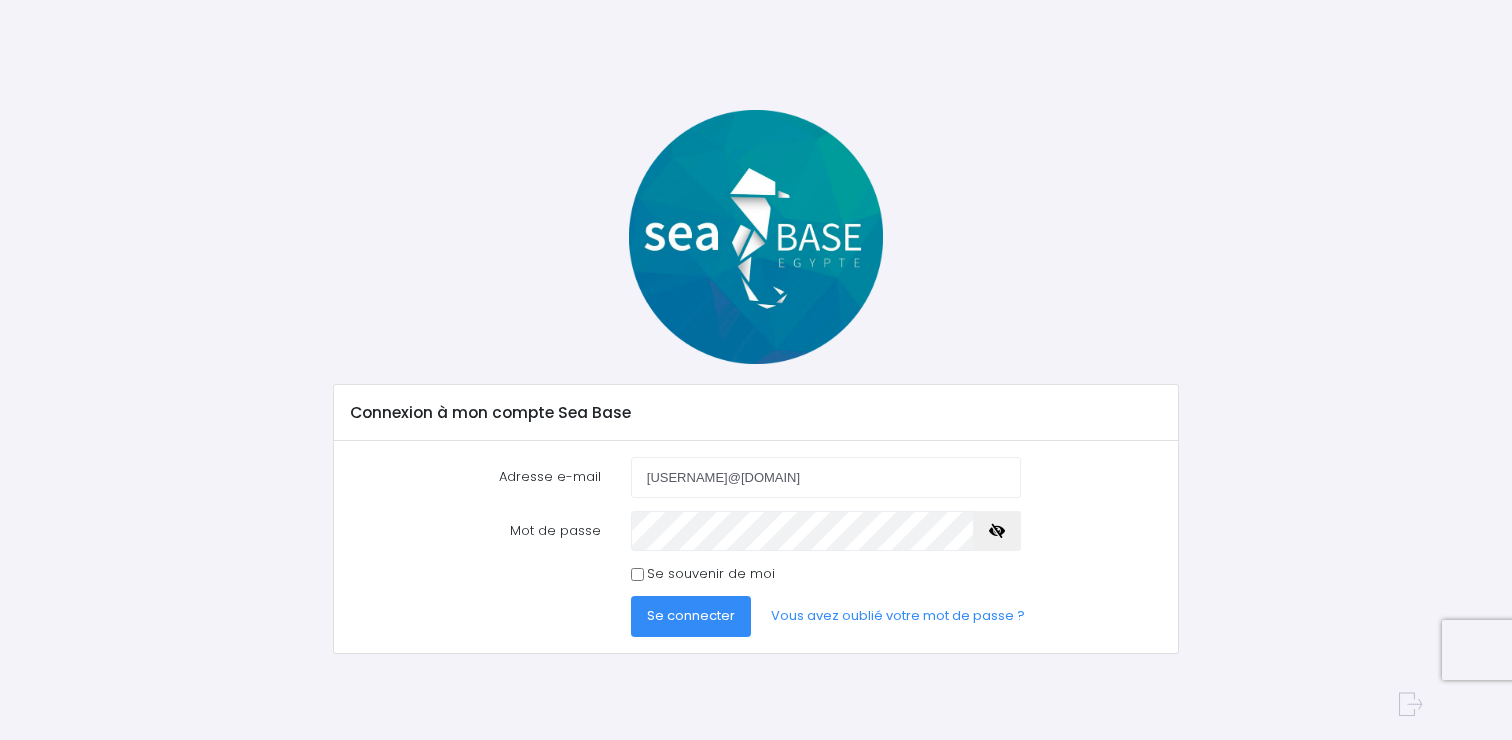 click on "Se souvenir de moi" at bounding box center [637, 574] 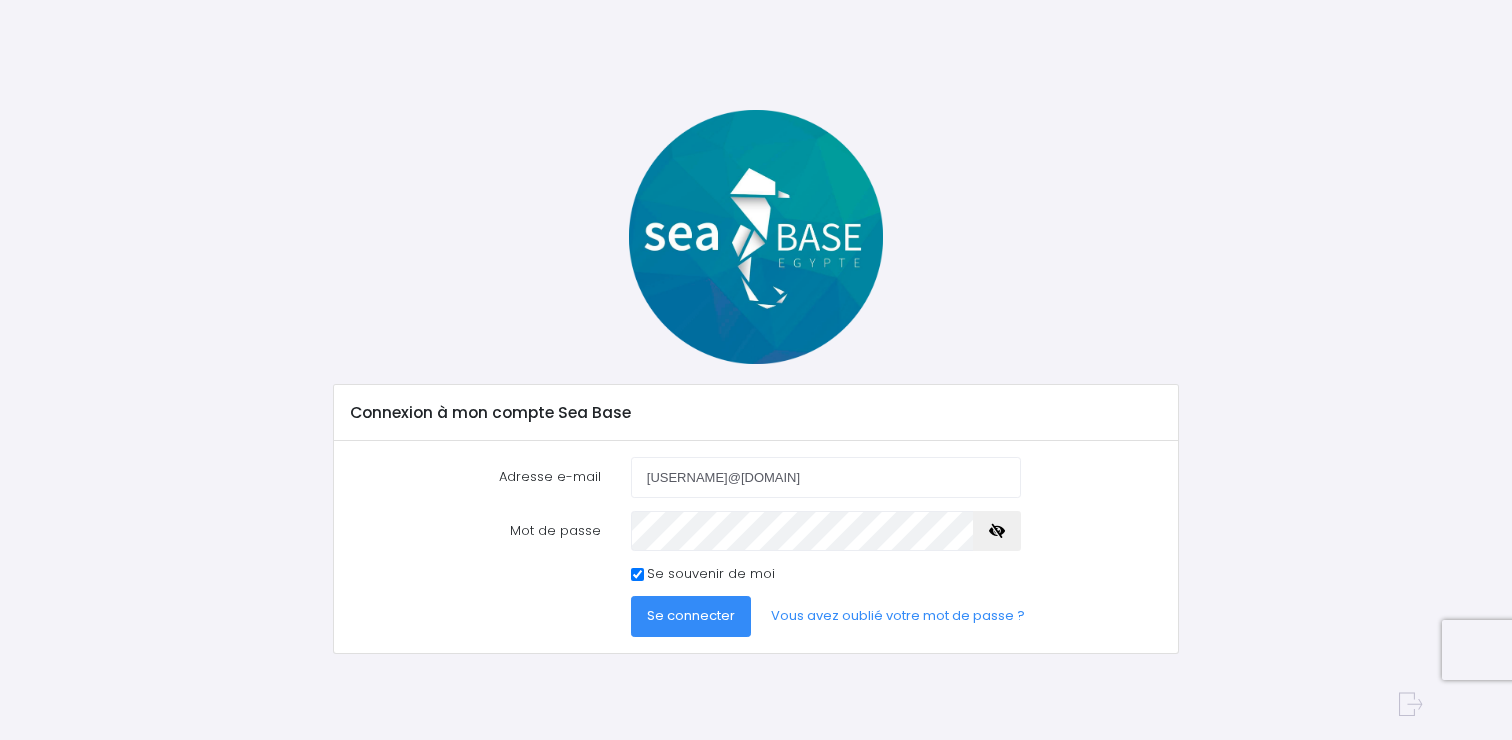 click on "Se connecter" at bounding box center (691, 615) 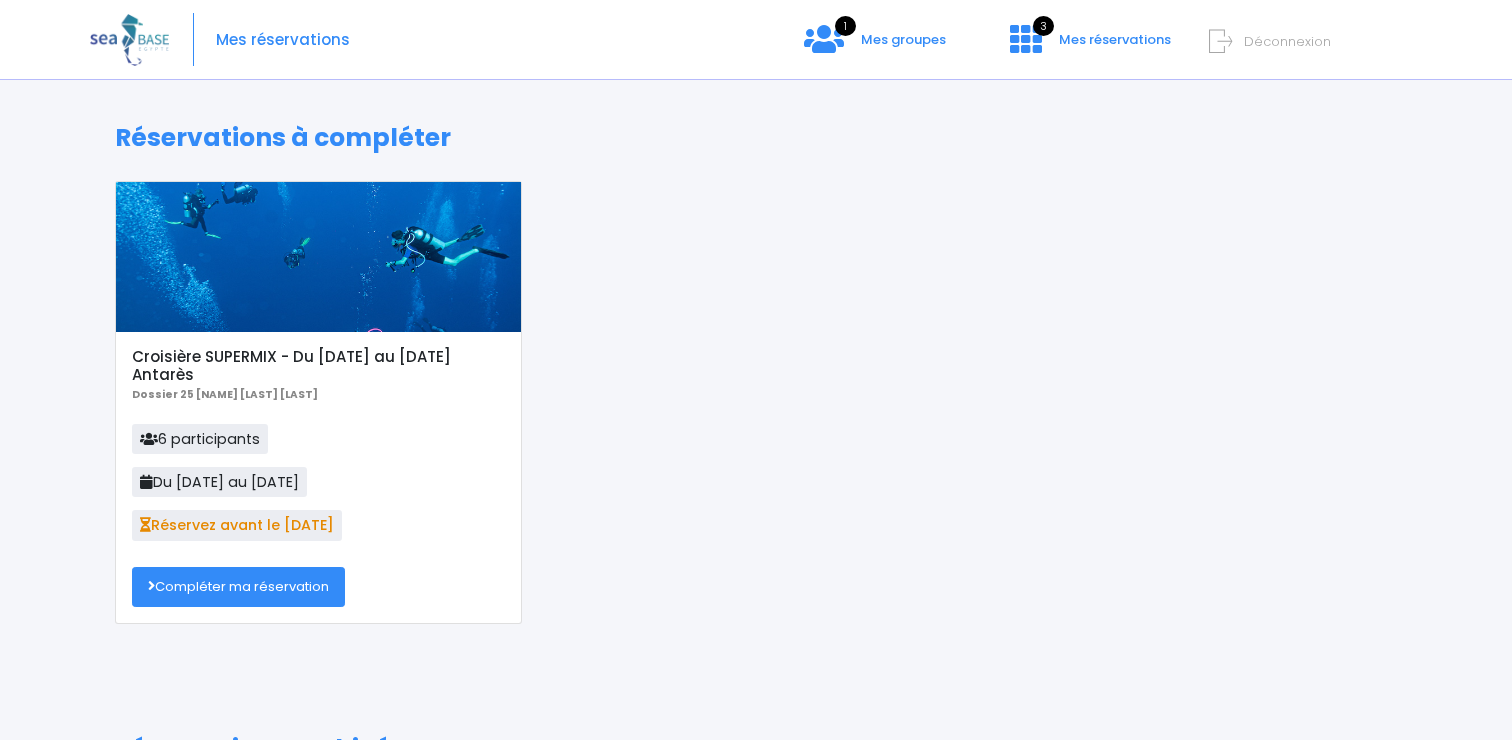 scroll, scrollTop: 0, scrollLeft: 0, axis: both 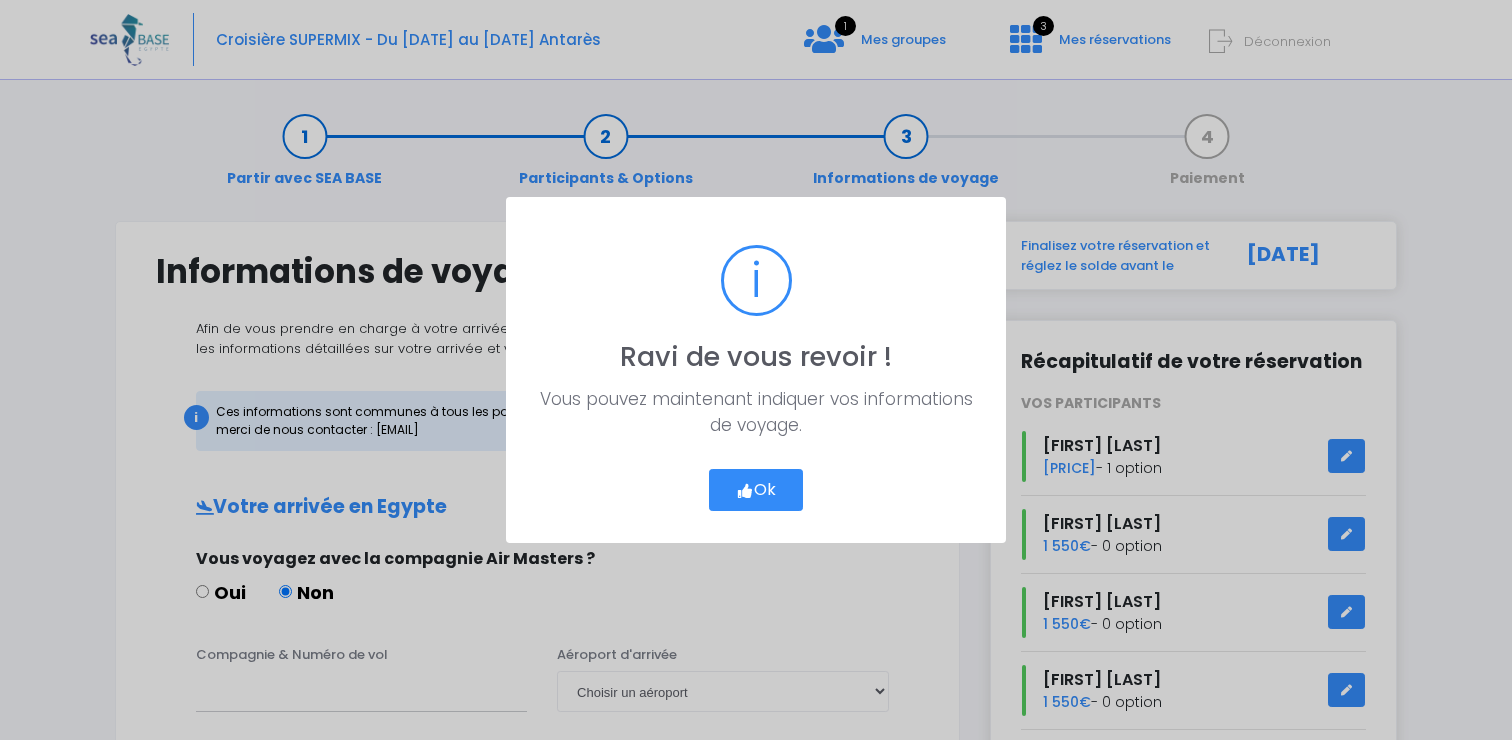 click on "Ok" at bounding box center (756, 490) 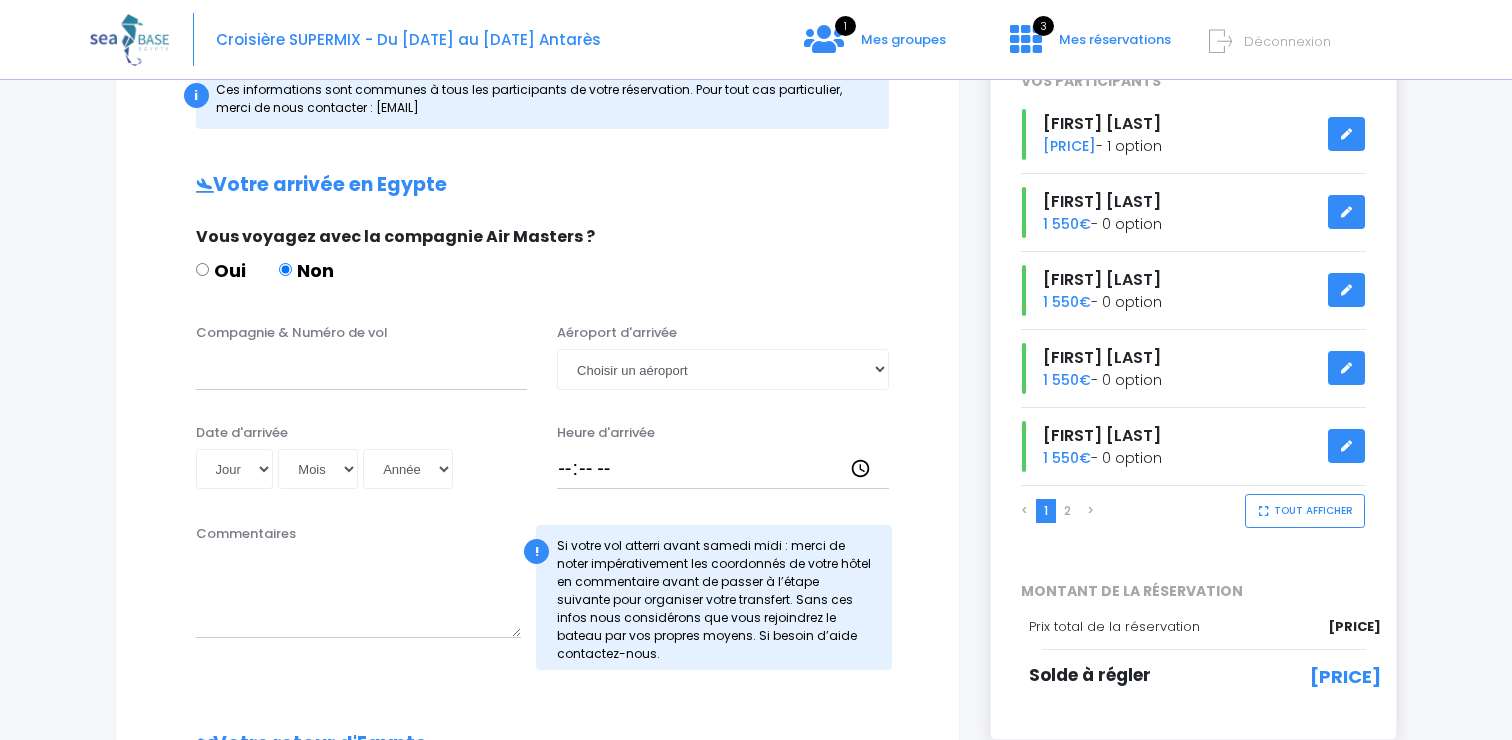 scroll, scrollTop: 332, scrollLeft: 0, axis: vertical 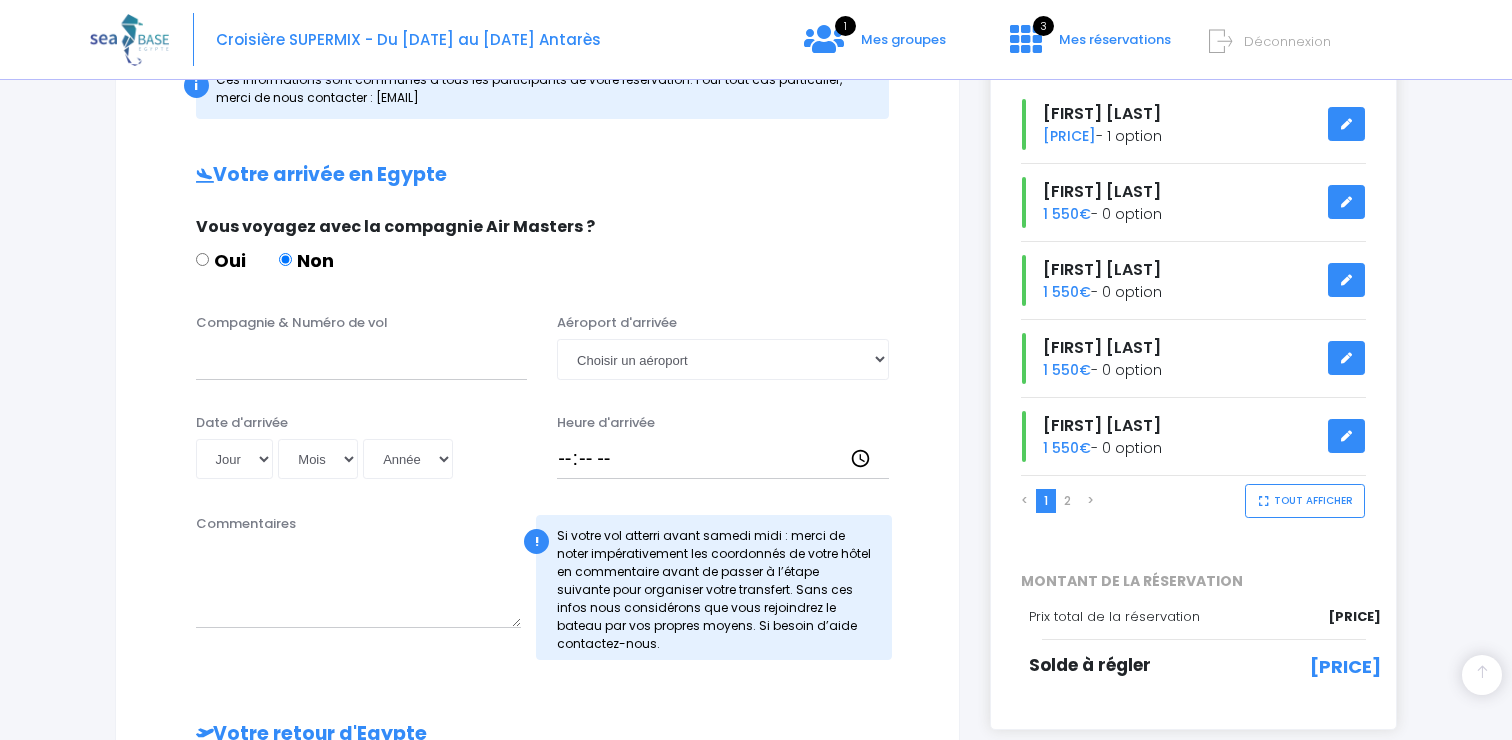 click at bounding box center (1347, 358) 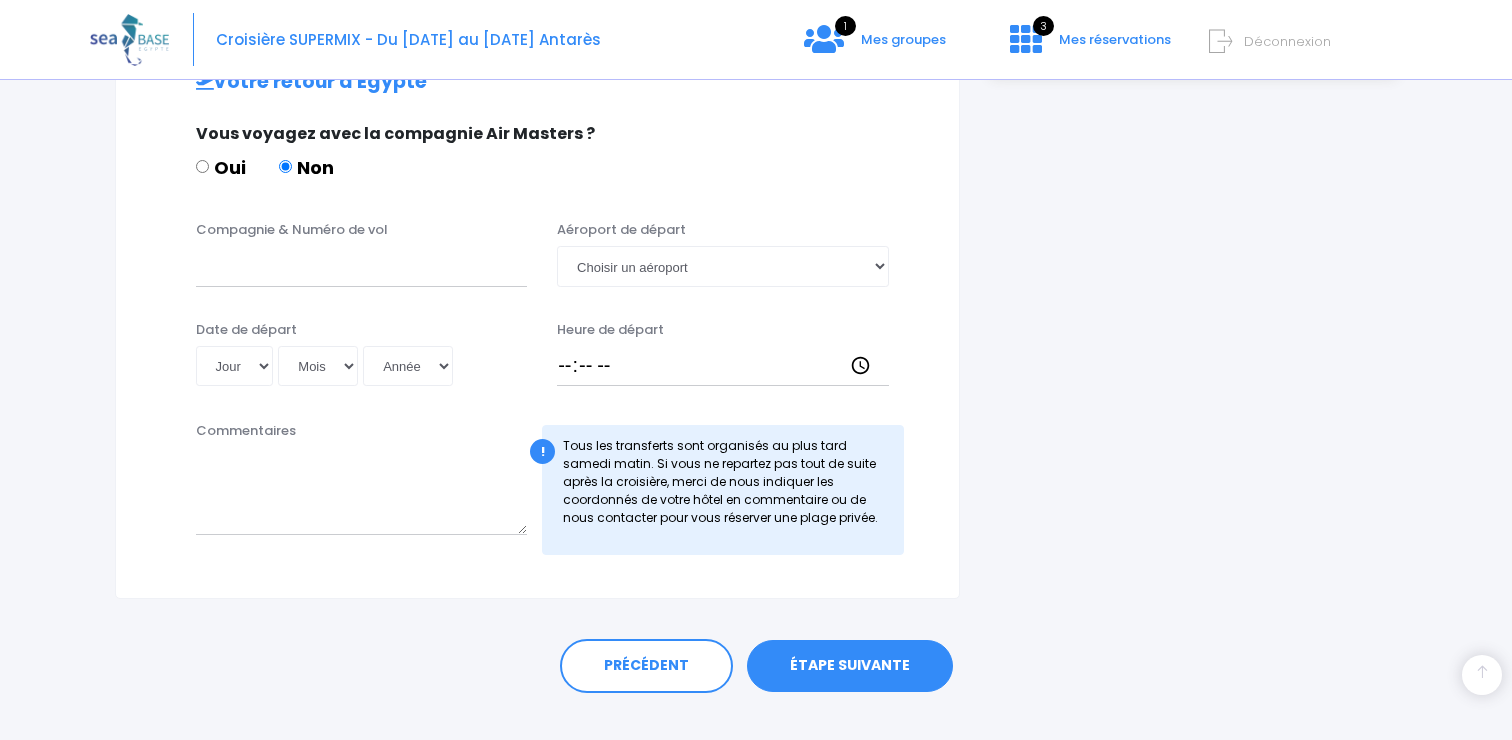scroll, scrollTop: 1016, scrollLeft: 0, axis: vertical 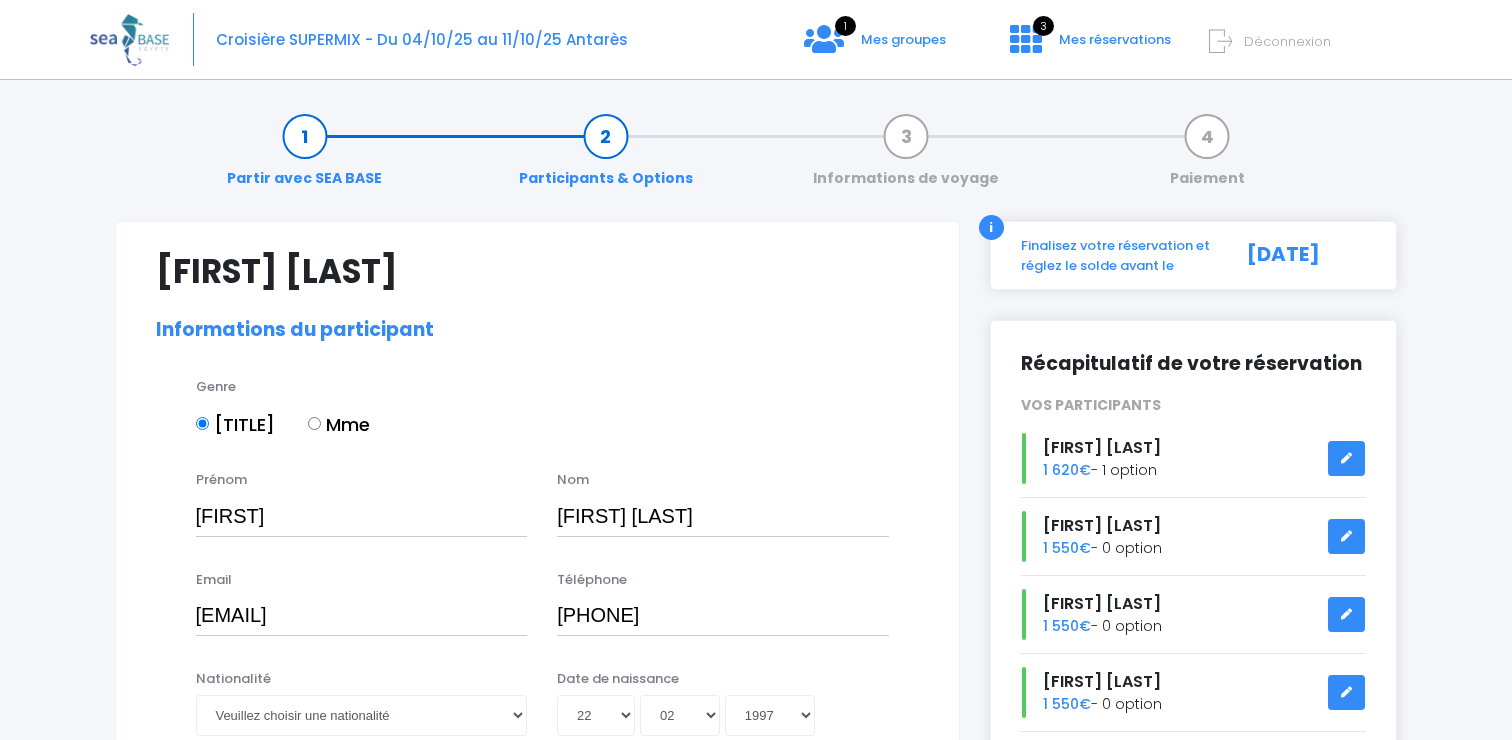 select on "PADI Dive Master" 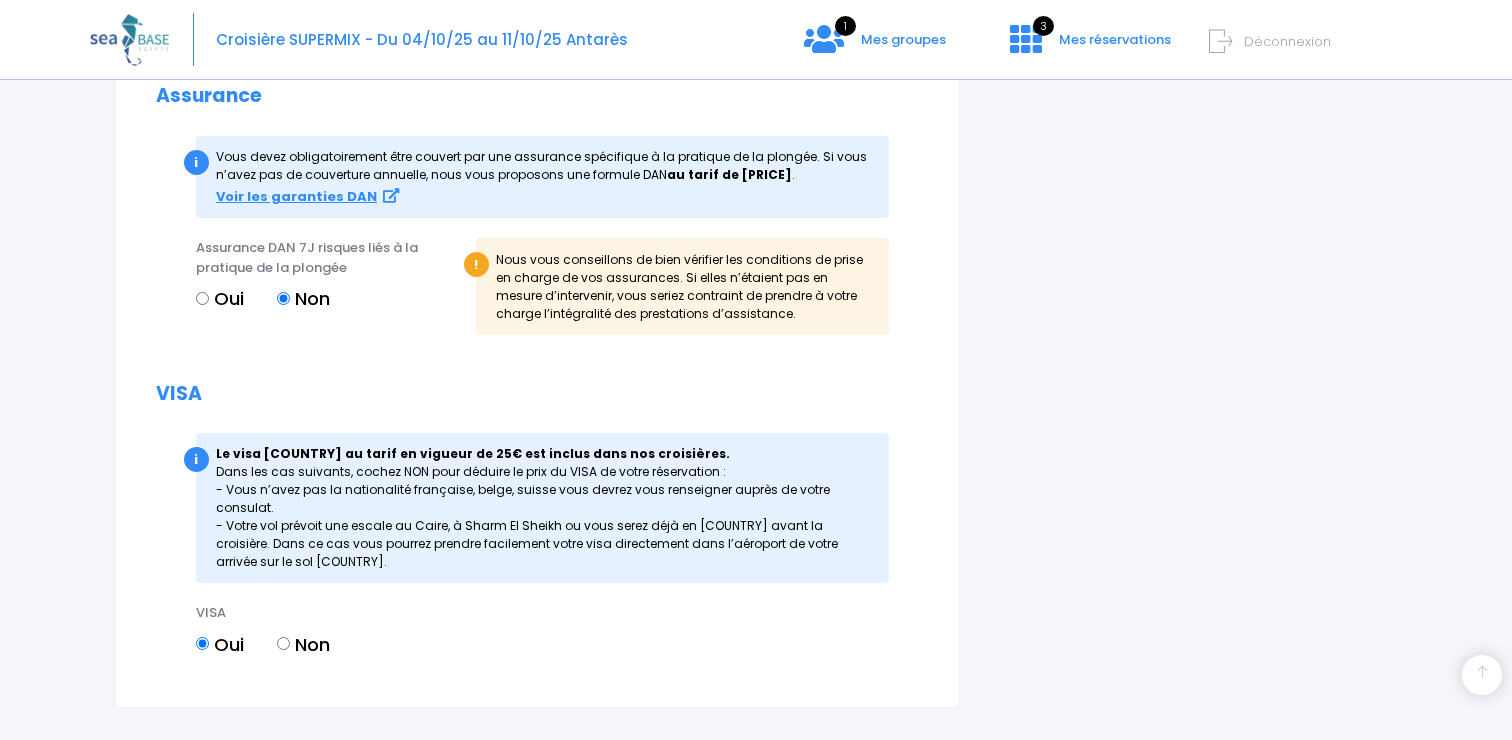 scroll, scrollTop: 2145, scrollLeft: 0, axis: vertical 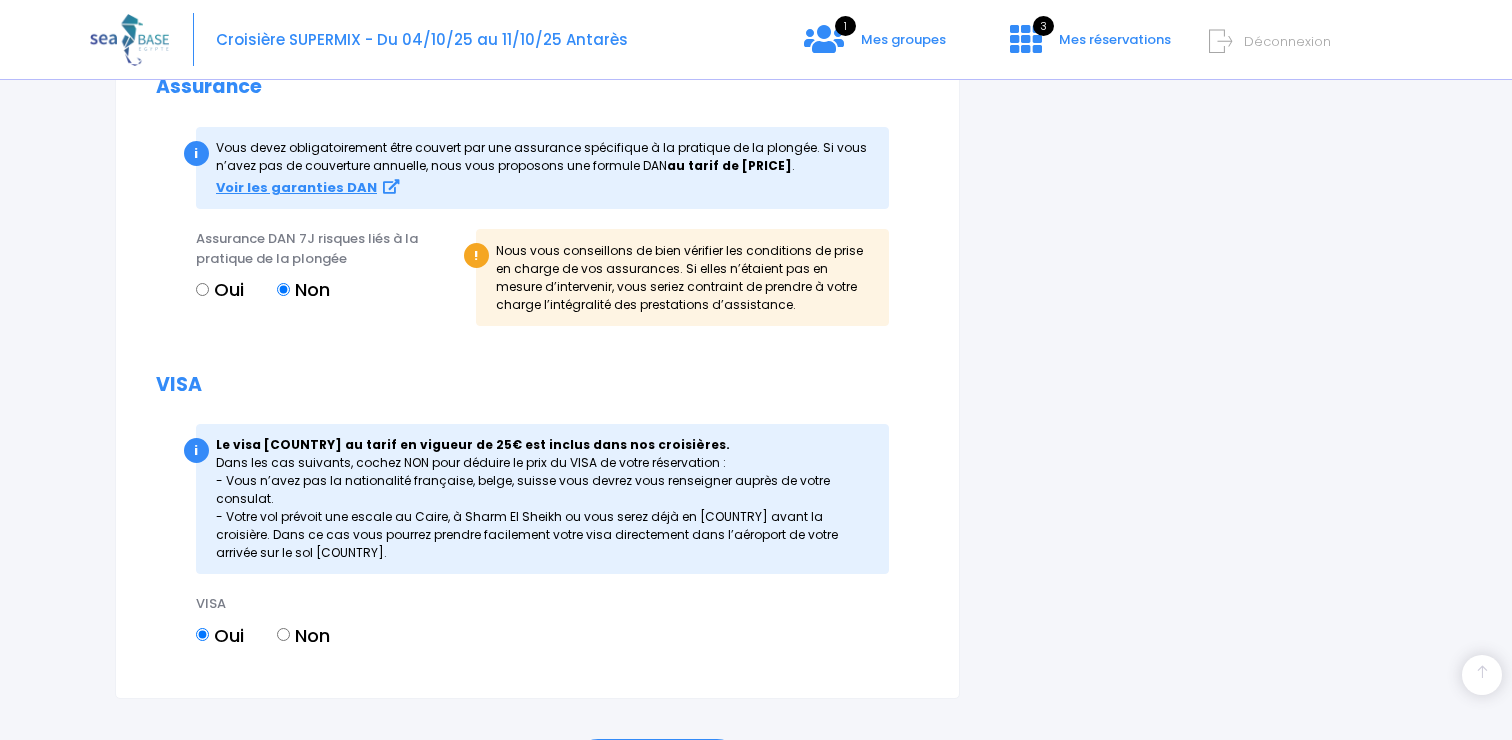 click on "Oui" at bounding box center (202, 289) 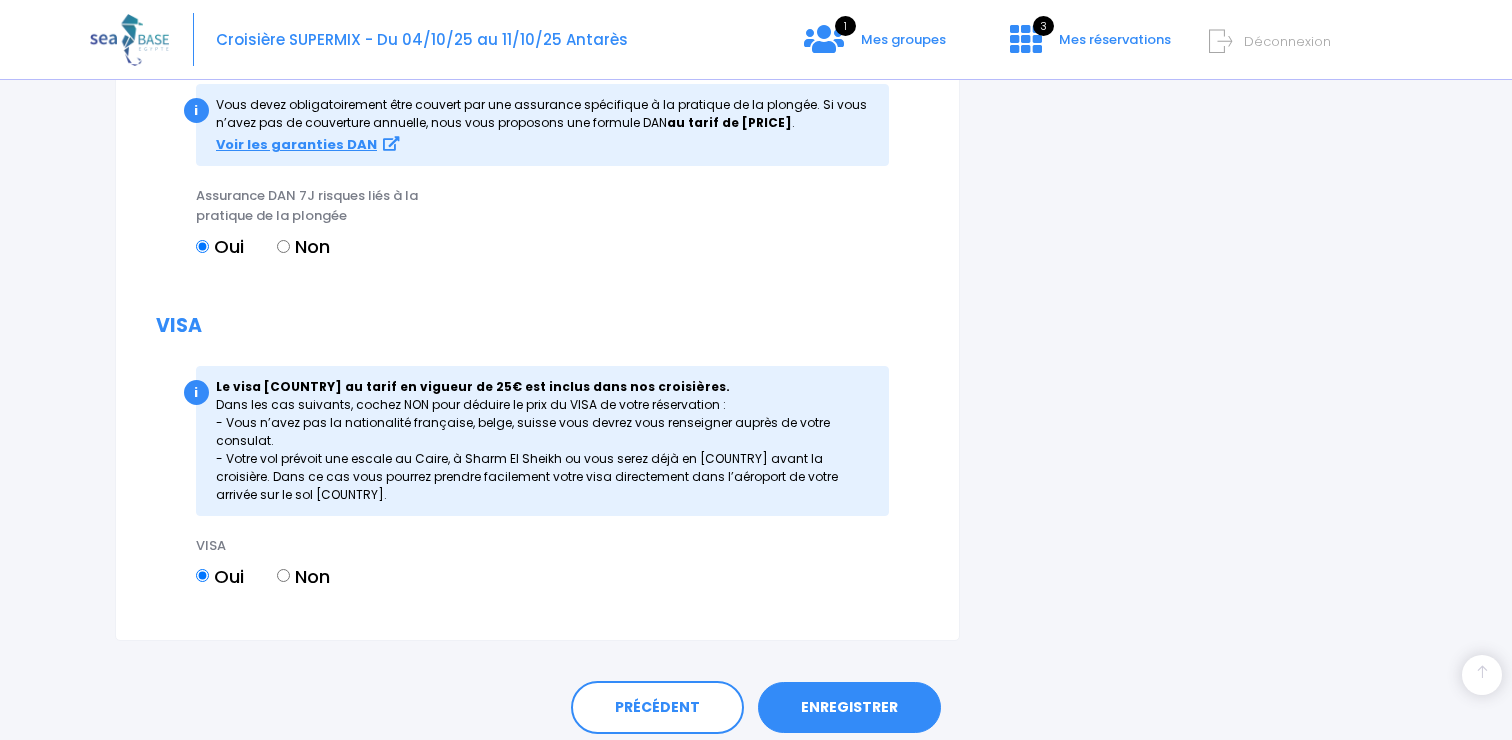 scroll, scrollTop: 2174, scrollLeft: 0, axis: vertical 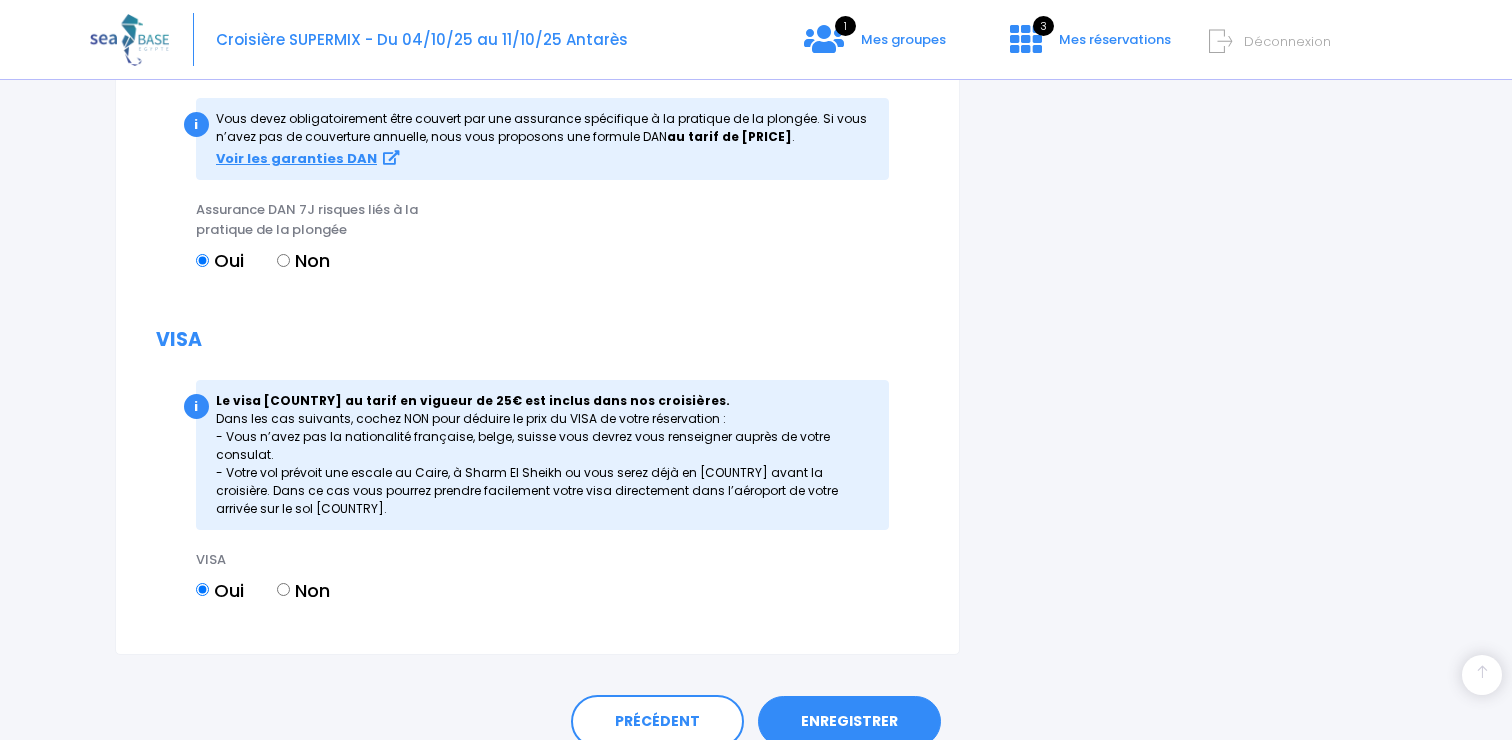 click on "Non" at bounding box center (283, 260) 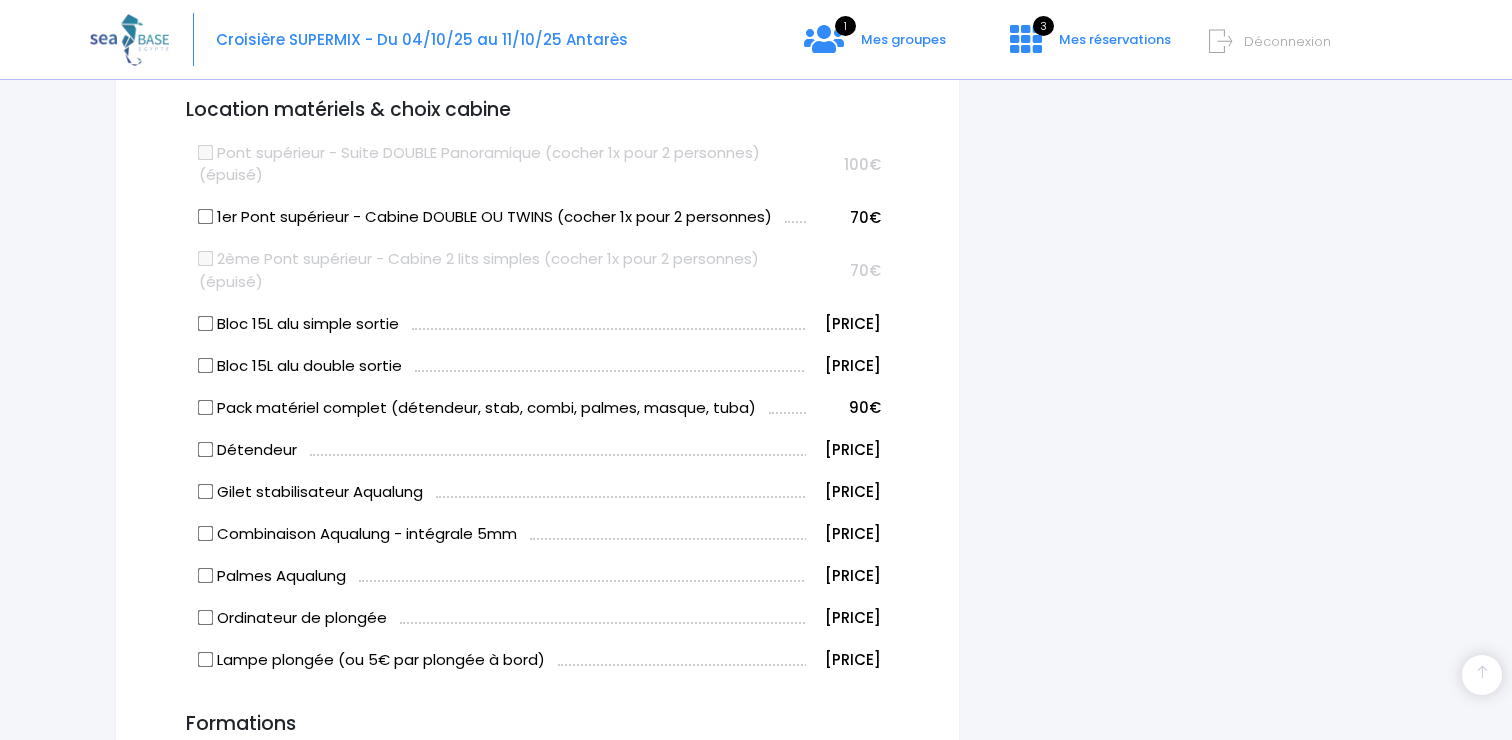 scroll, scrollTop: 1102, scrollLeft: 0, axis: vertical 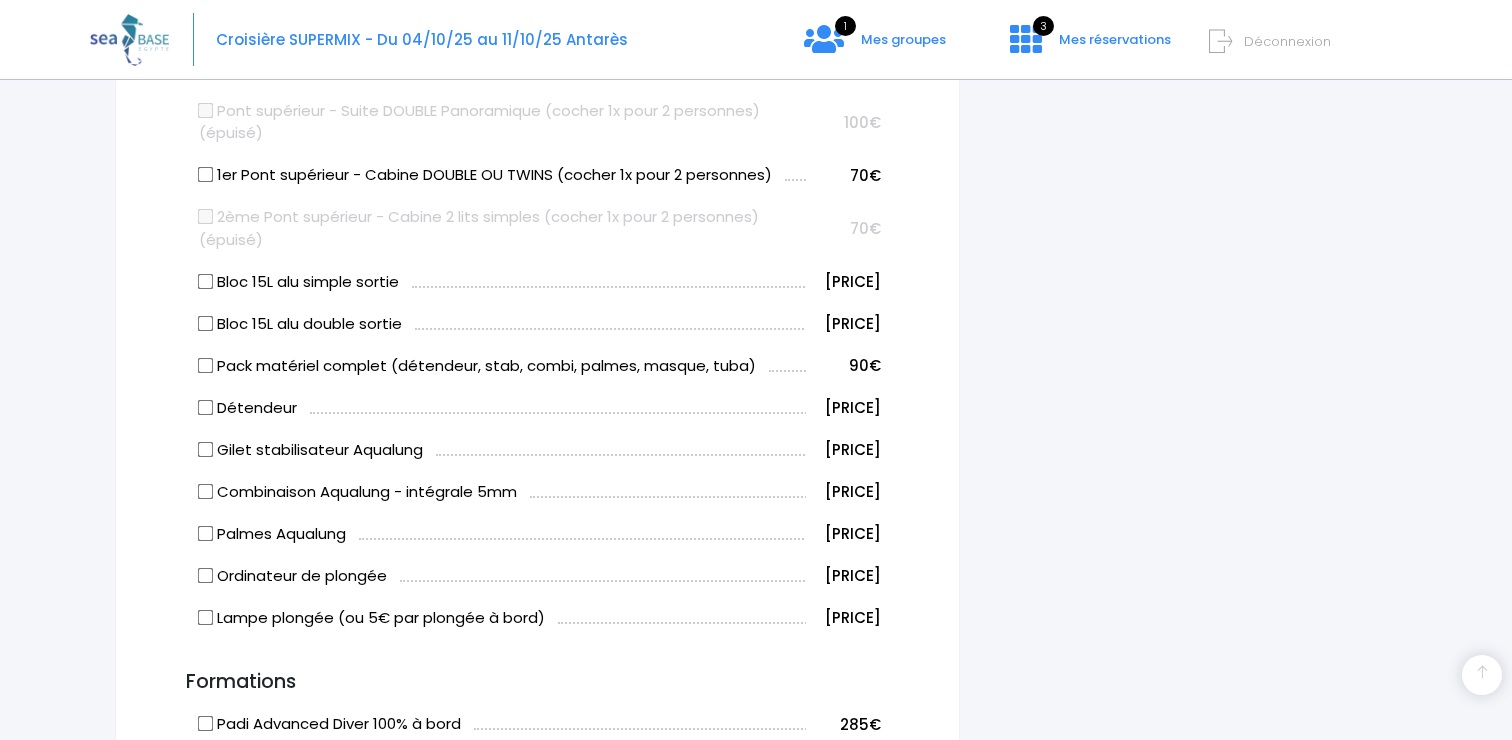 click on "Gilet stabilisateur Aqualung" at bounding box center (205, 449) 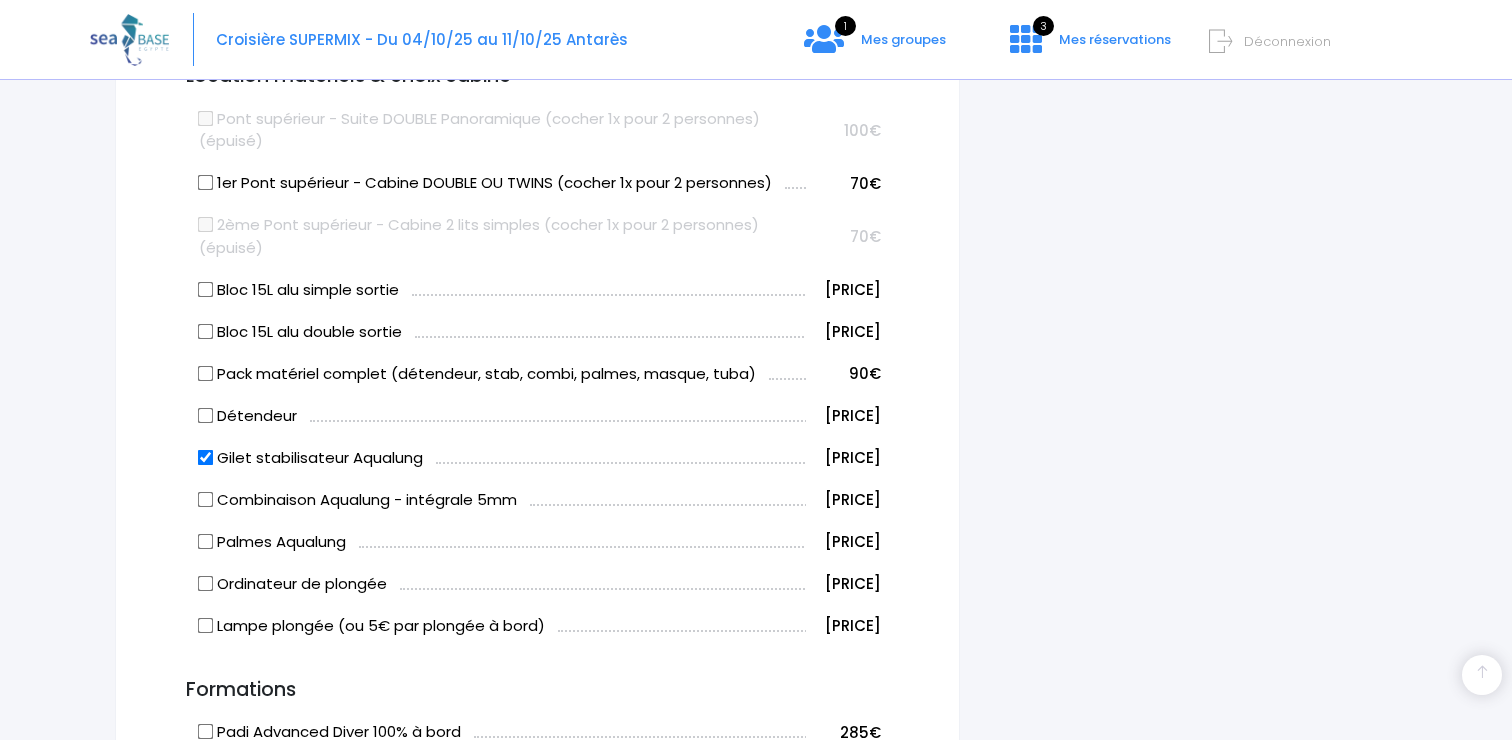 scroll, scrollTop: 1109, scrollLeft: 0, axis: vertical 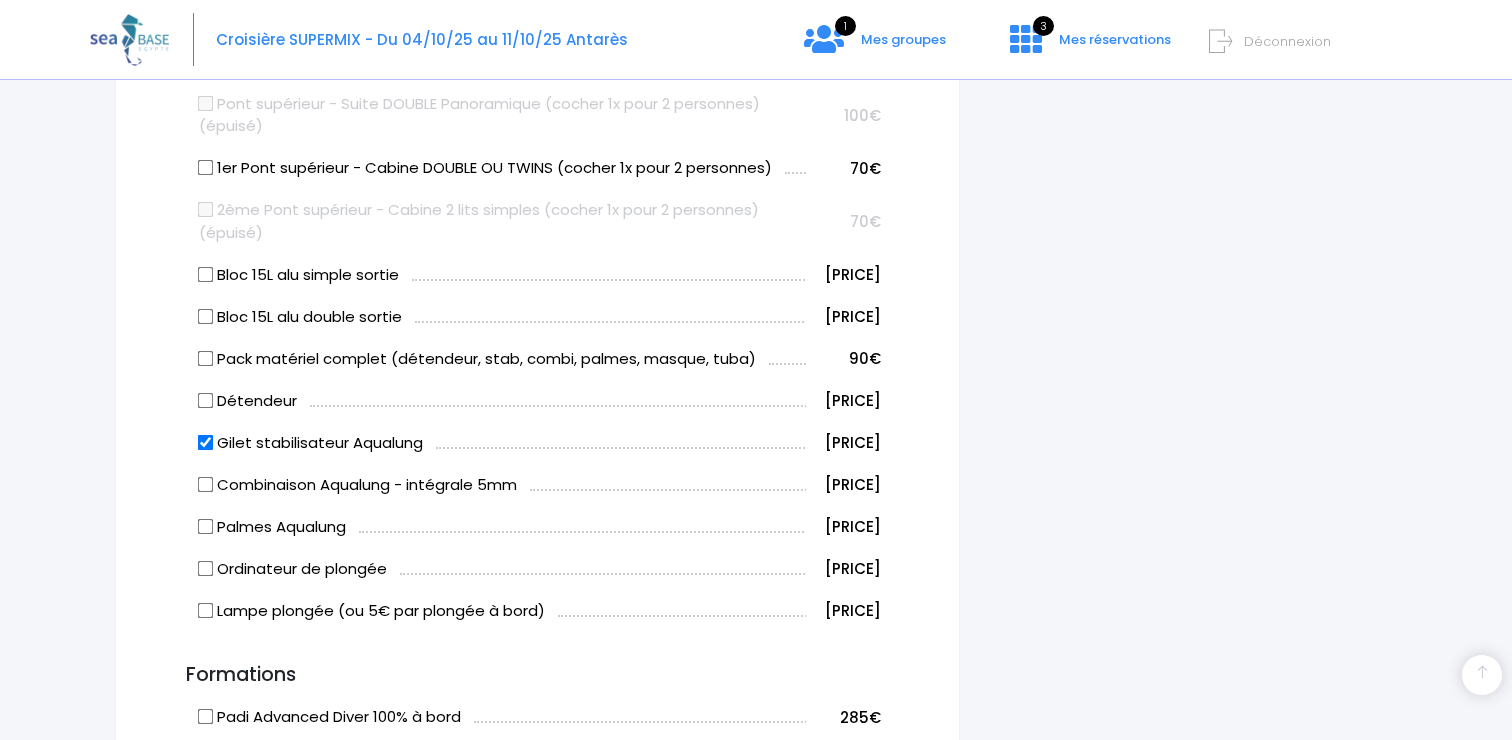 click on "Gilet stabilisateur Aqualung" at bounding box center (205, 442) 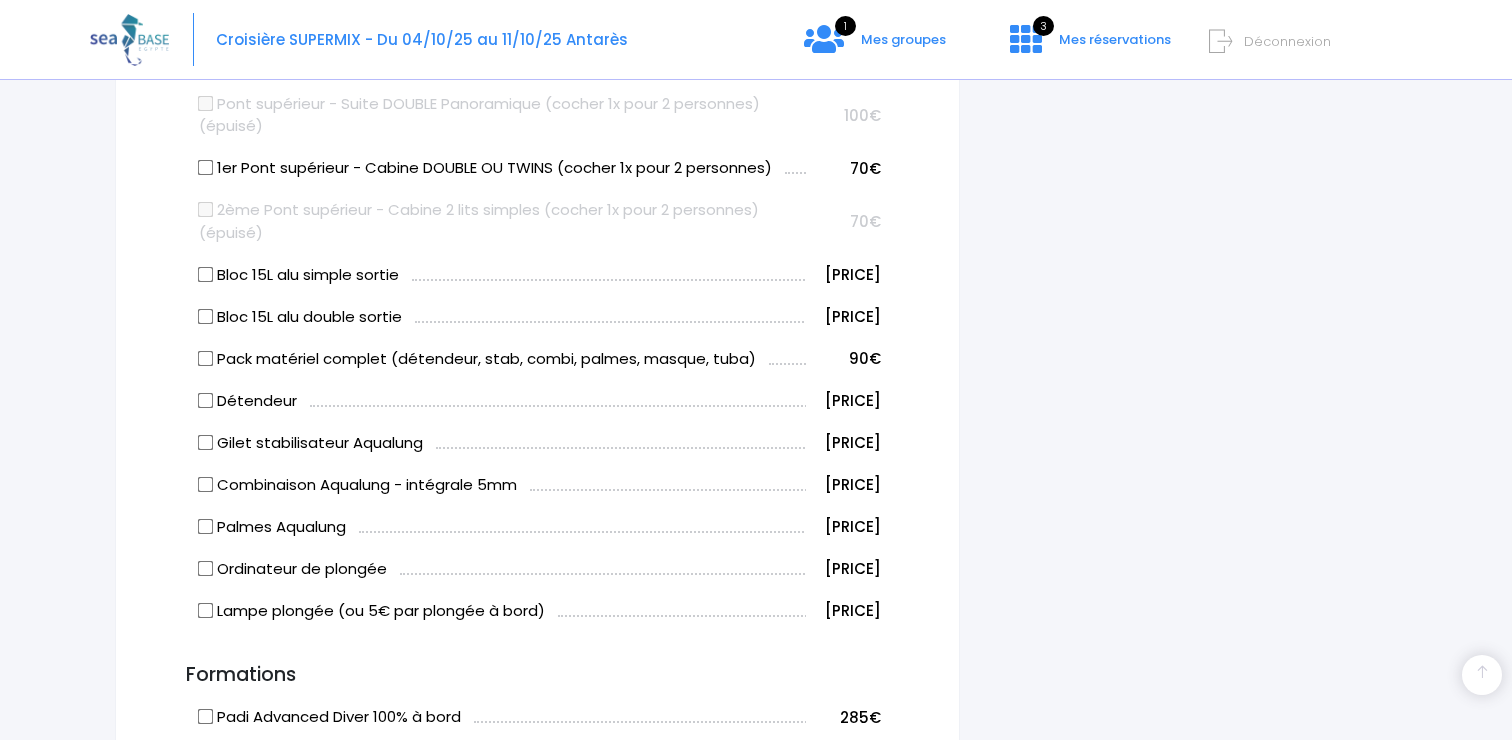 click on "Pack matériel complet (détendeur, stab, combi, palmes, masque, tuba)" at bounding box center [477, 359] 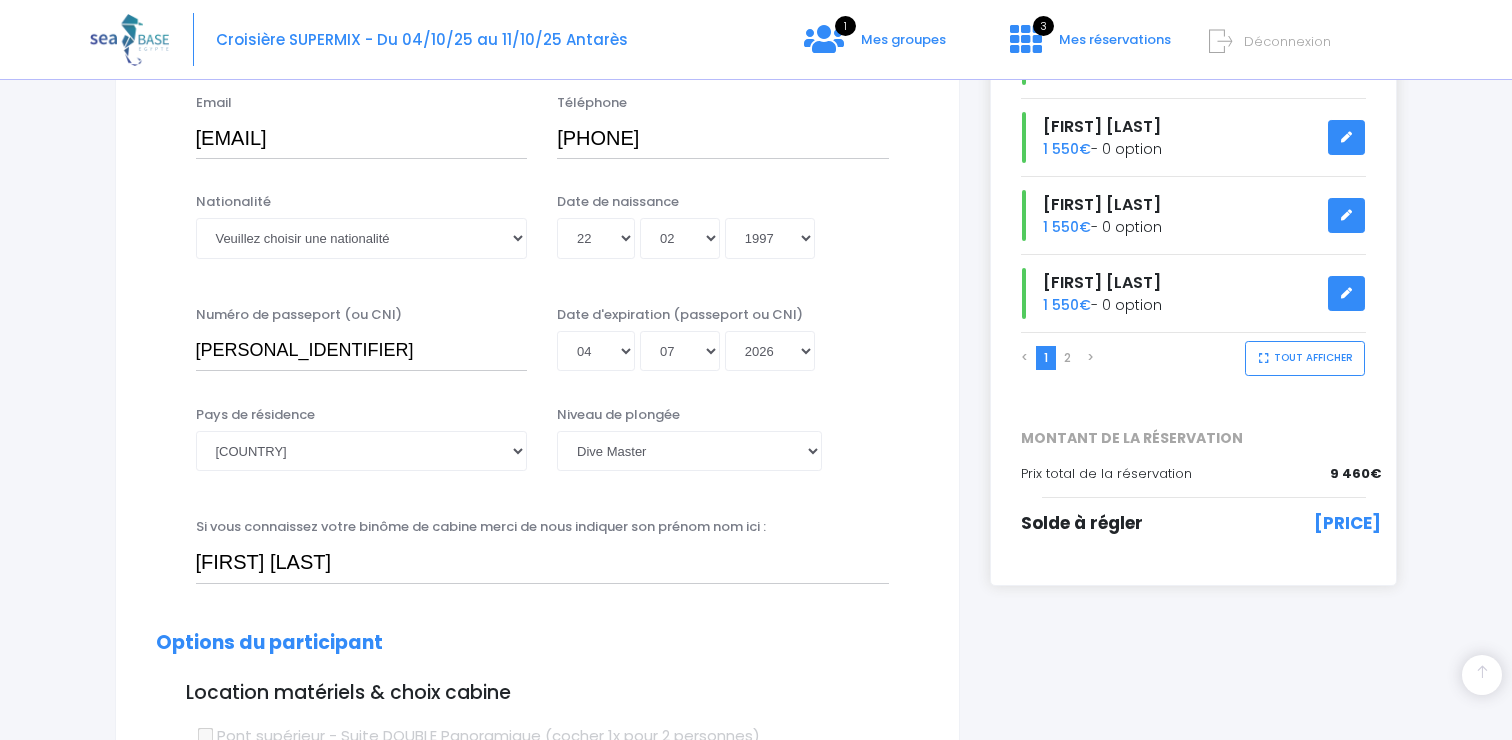 scroll, scrollTop: 463, scrollLeft: 0, axis: vertical 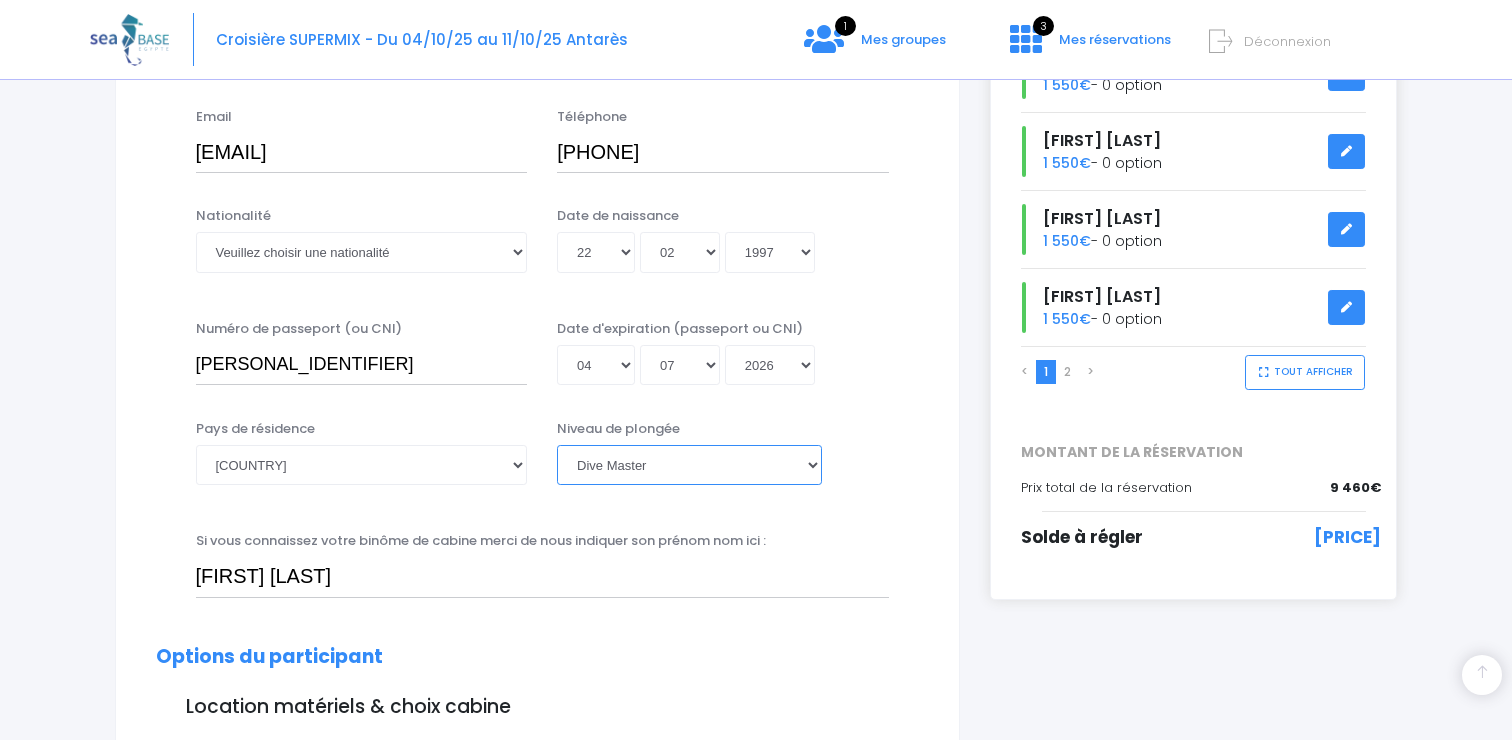 click on "Veuillez choisir un niveau de plongée
Non plongeur
Junior OW diver
Adventure OW diver
Open Water diver
Advanced OW diver
Deep diver
Rescue diver
Dive Master
Instructeur
MSDT
IDC Staff
Master instructeur
Course Director
N1
N2
N3
N4 PA40 MF1 MF2 PE40 Autre" at bounding box center (689, 465) 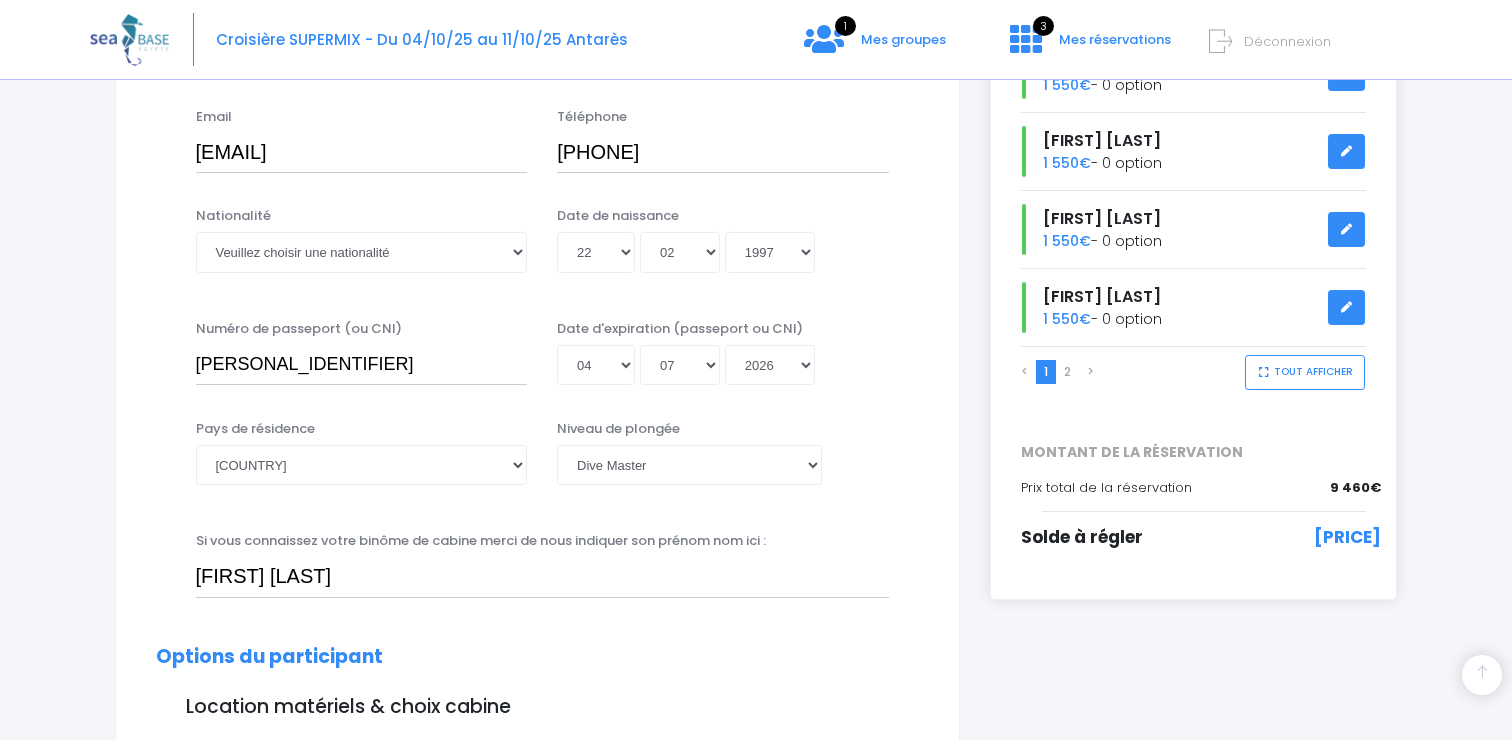click on "2" at bounding box center [1067, 371] 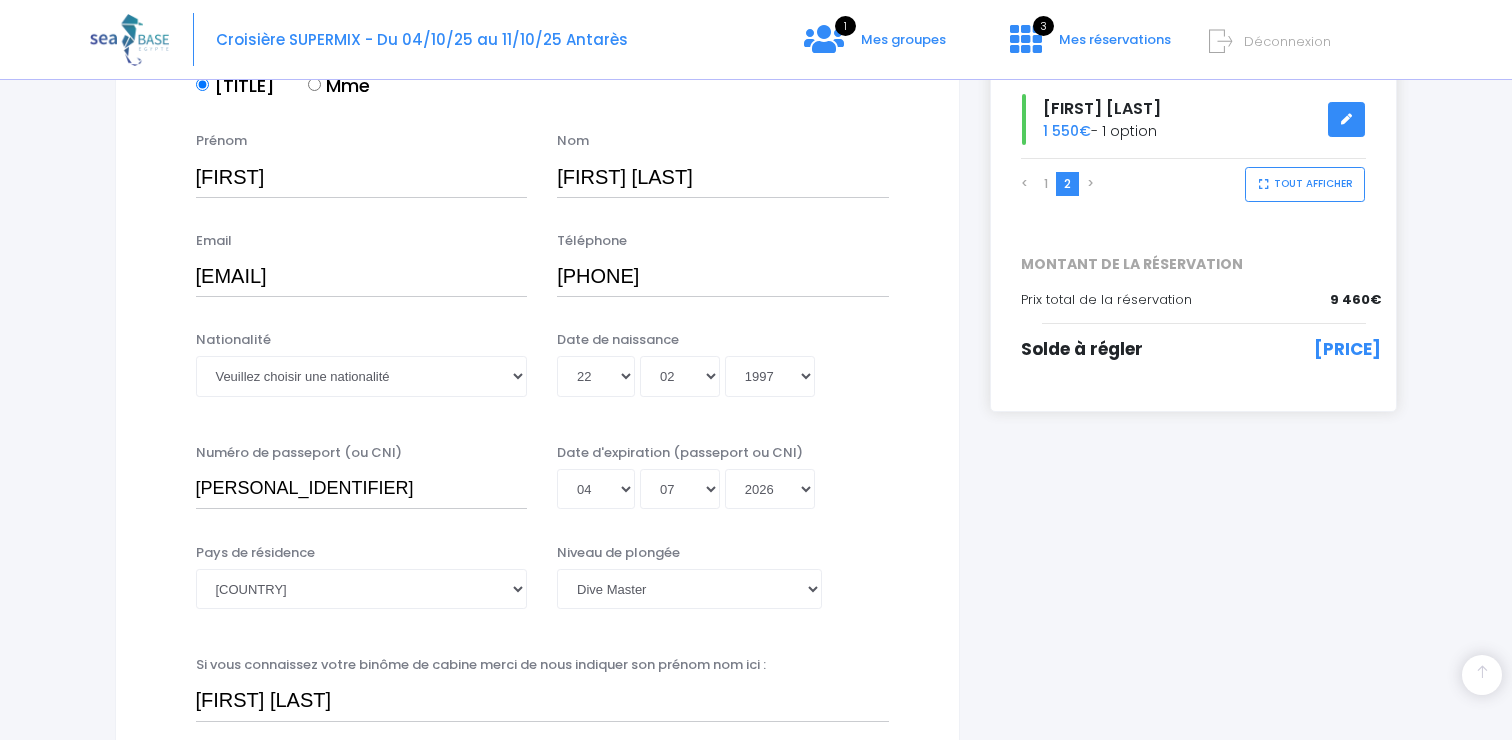 scroll, scrollTop: 301, scrollLeft: 0, axis: vertical 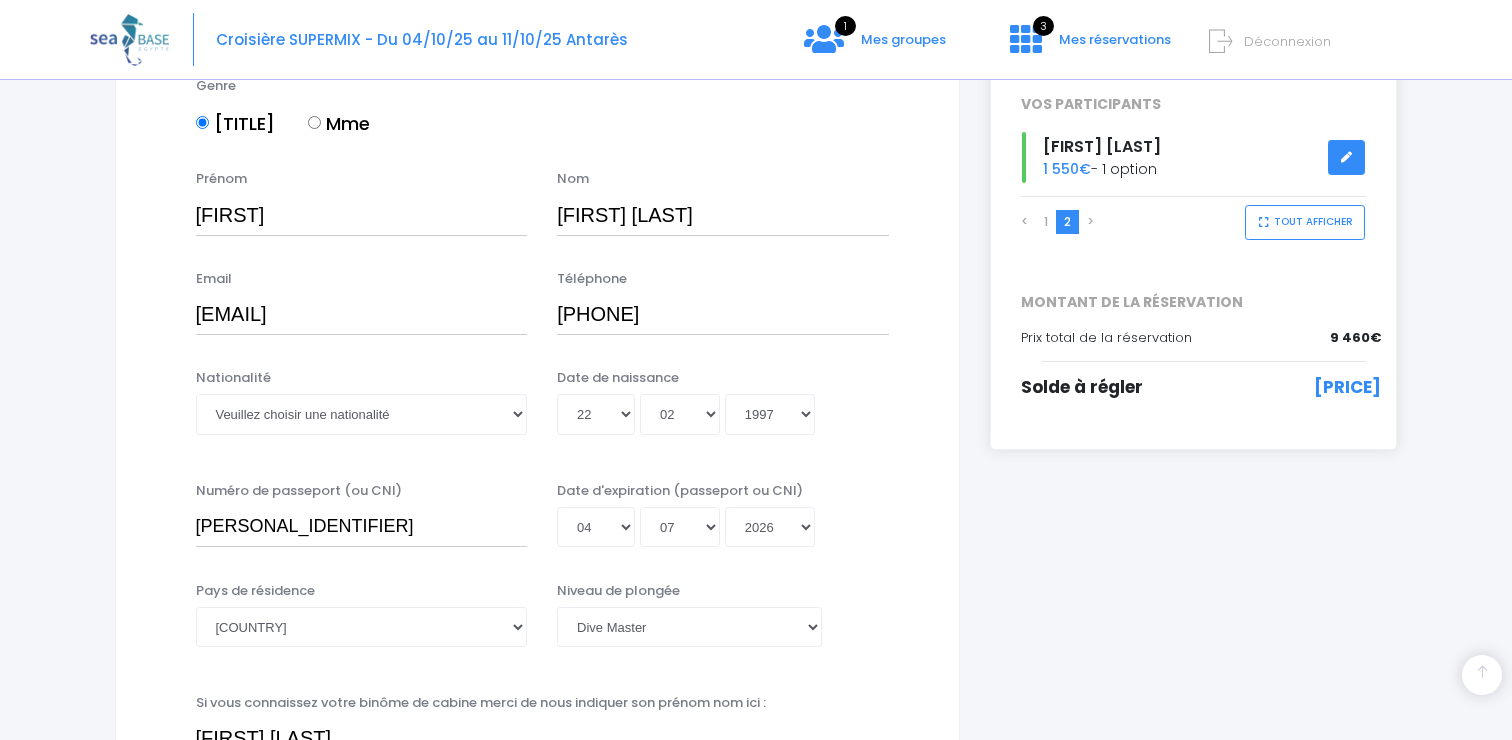 click on "1" at bounding box center [1046, 222] 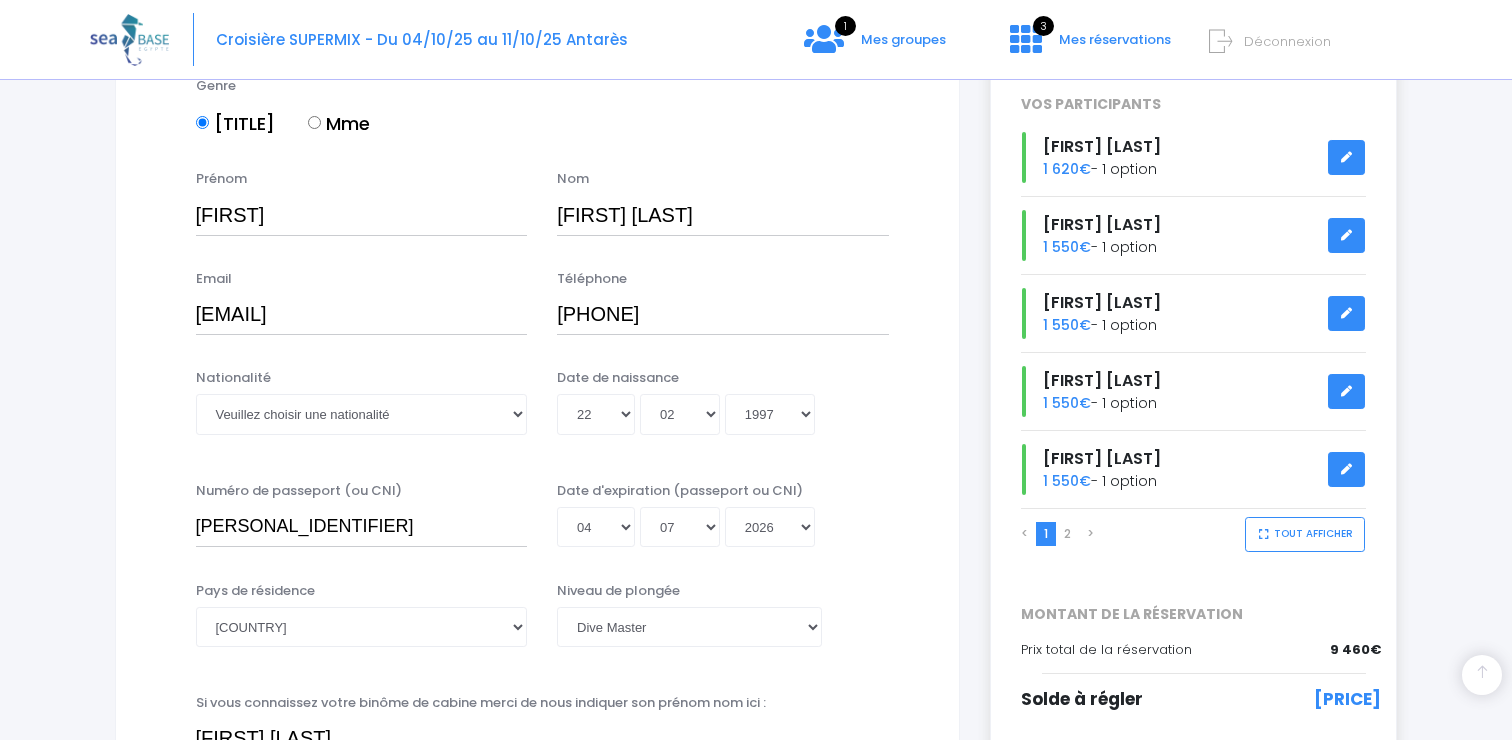 click at bounding box center [1347, 157] 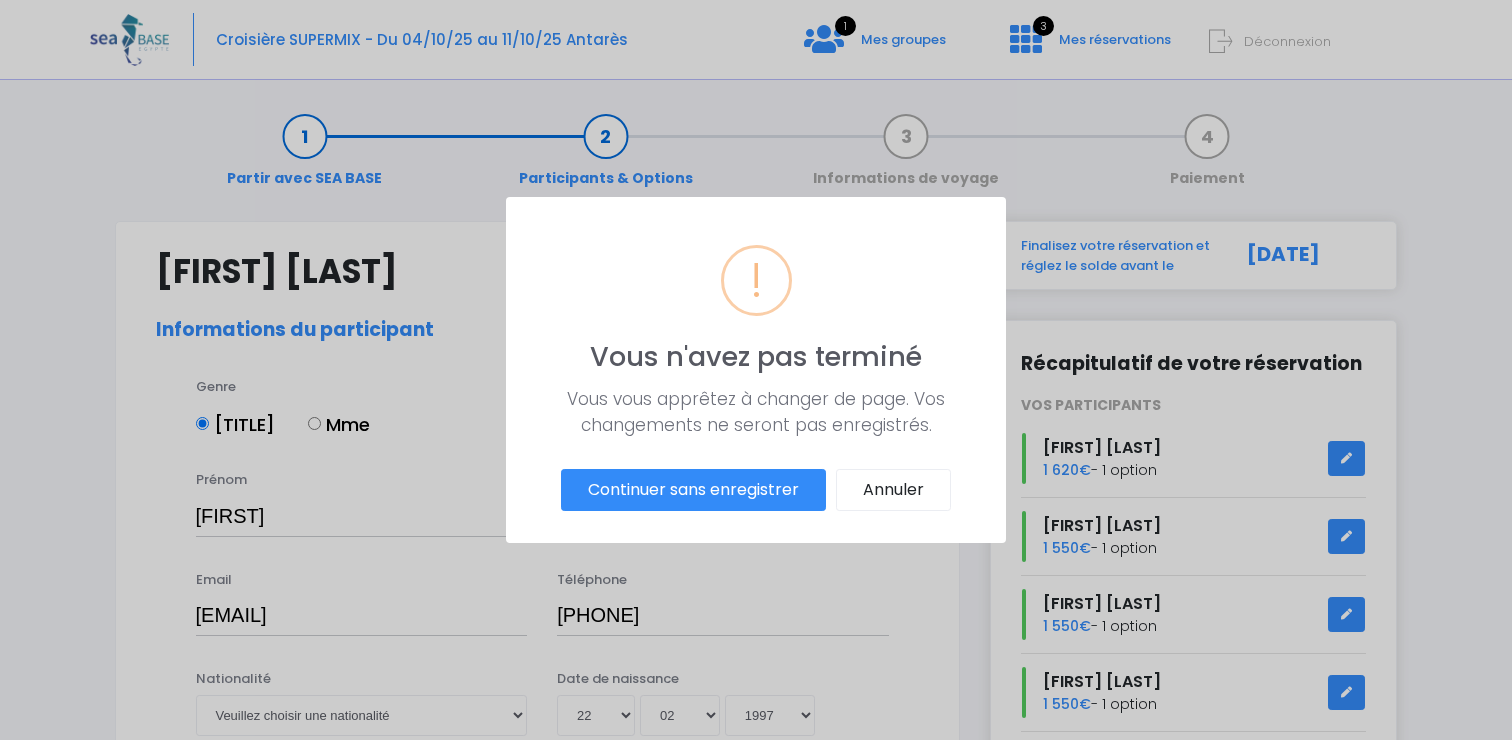 click on "Continuer sans enregistrer" at bounding box center [693, 490] 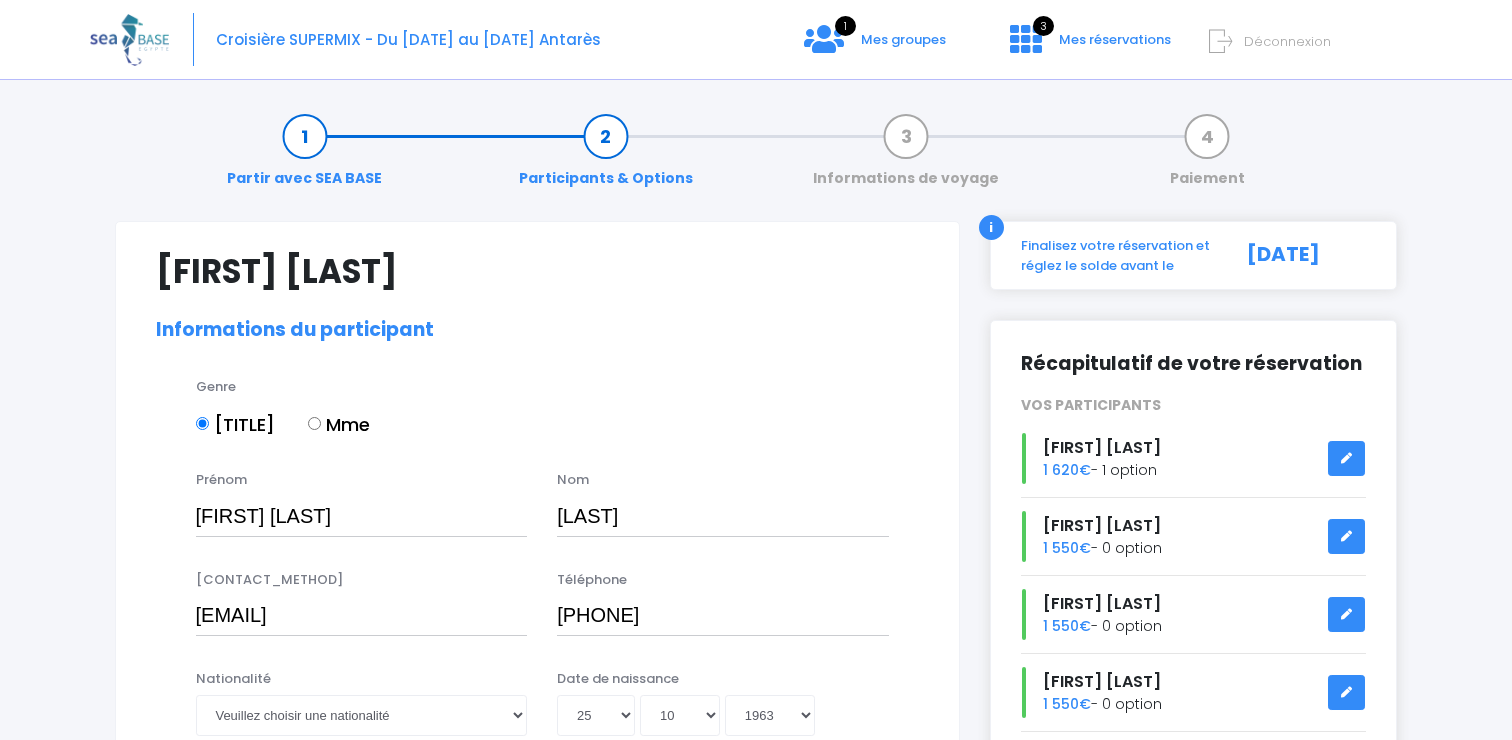 select on "PADI Dive Master" 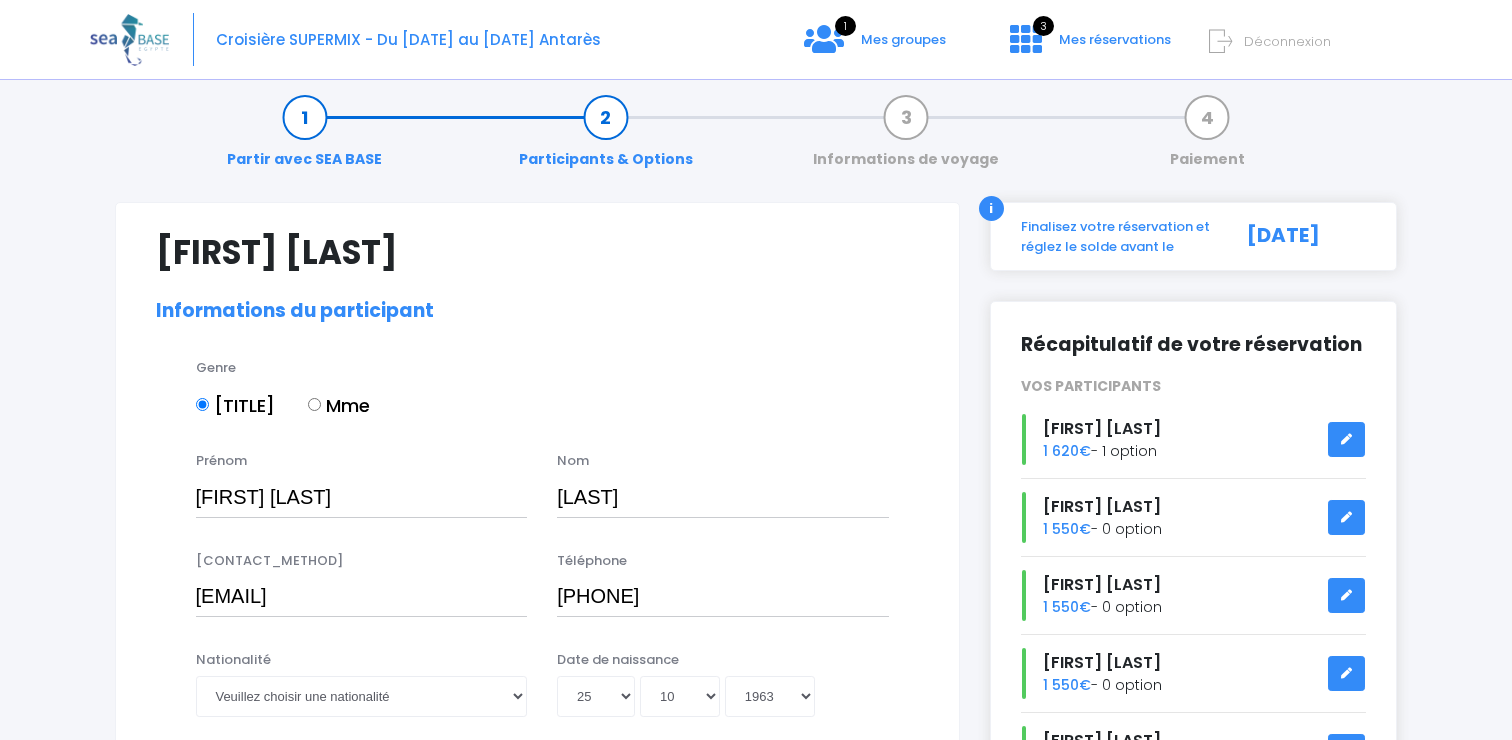 scroll, scrollTop: 0, scrollLeft: 0, axis: both 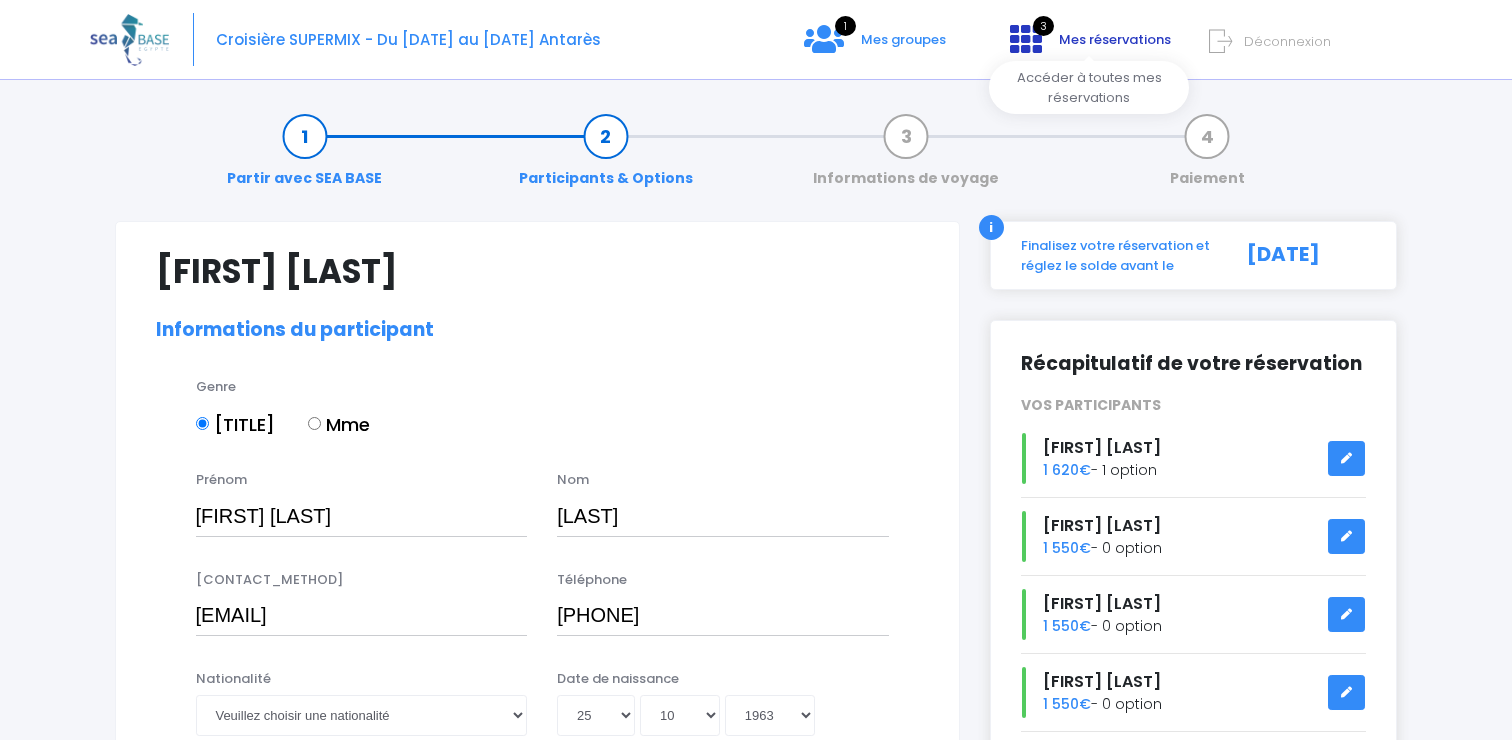 click on "Mes réservations" at bounding box center (1115, 39) 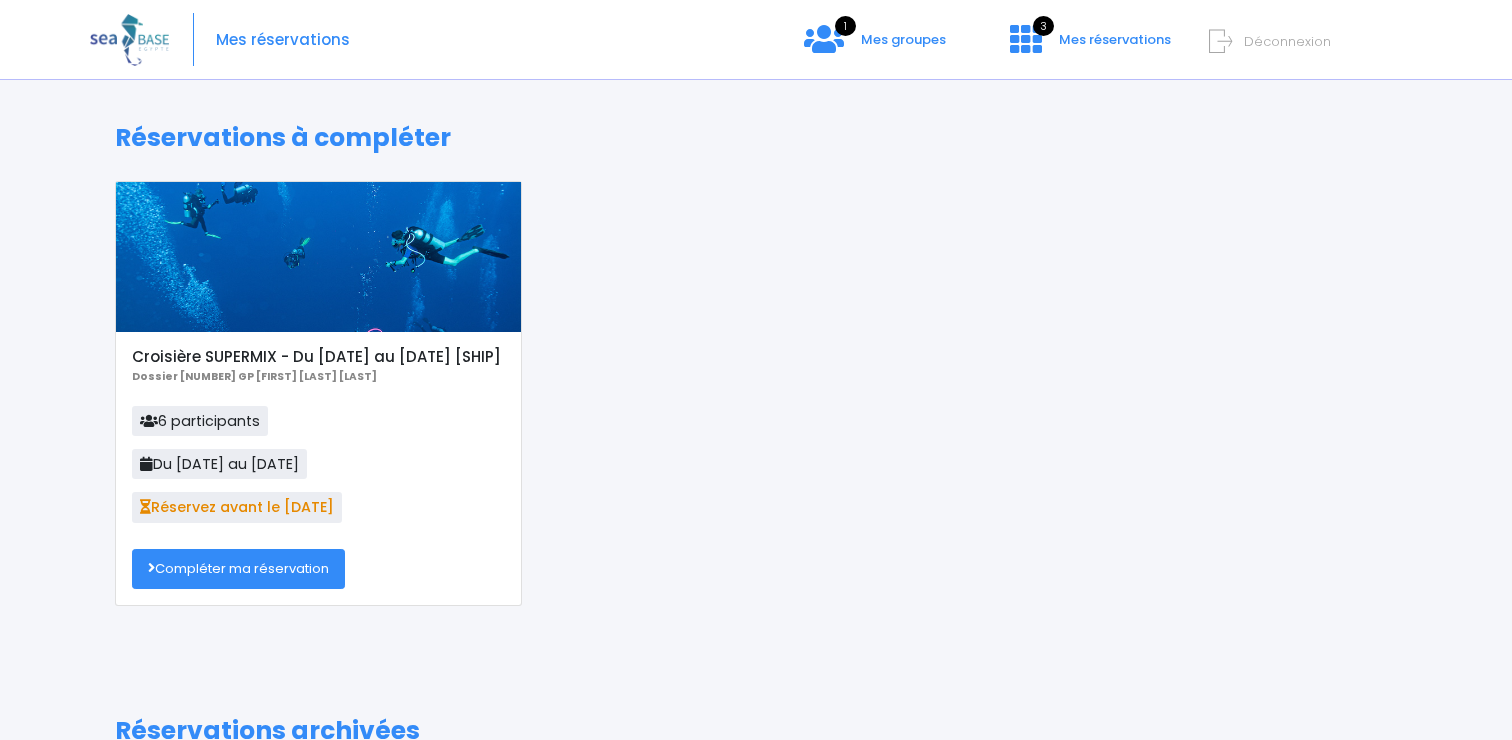 scroll, scrollTop: 0, scrollLeft: 0, axis: both 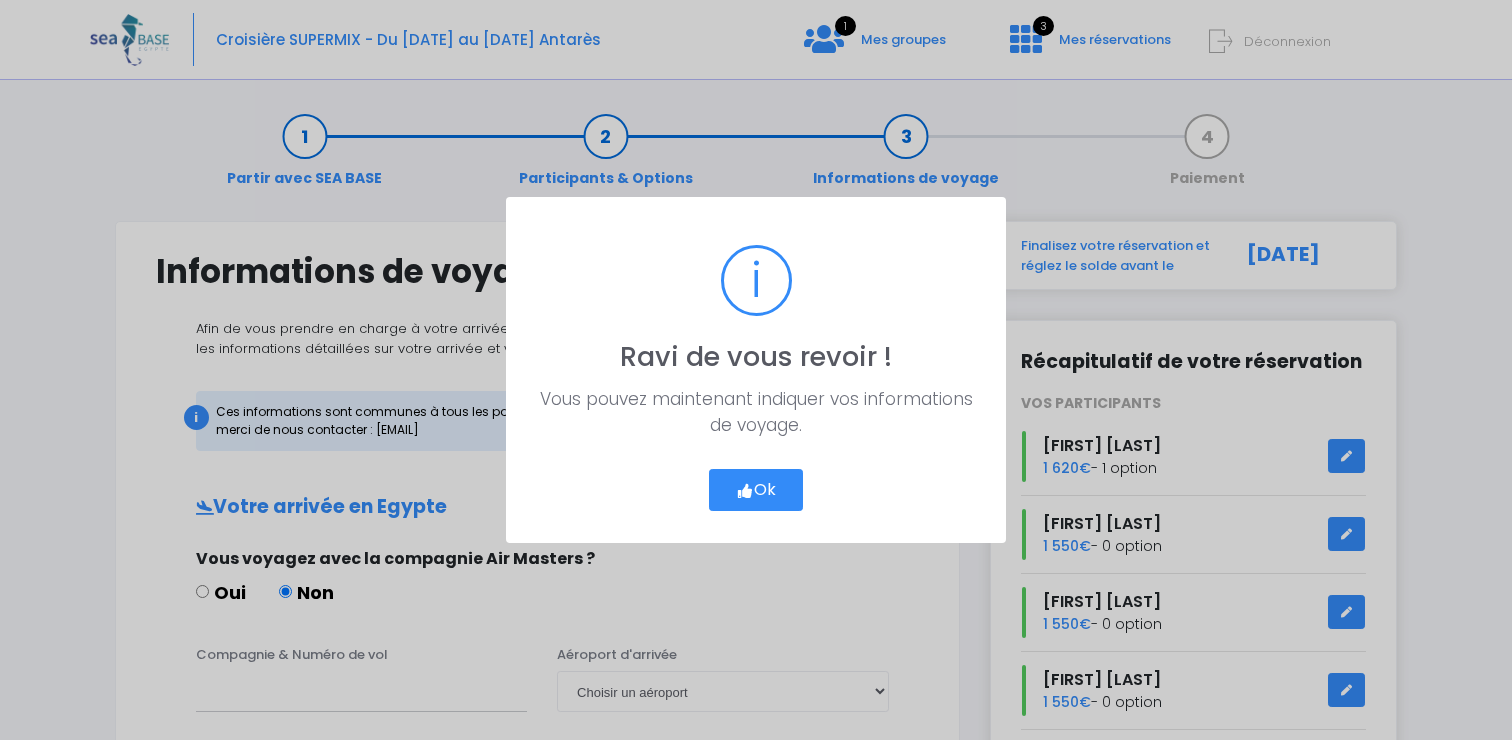 click at bounding box center [745, 491] 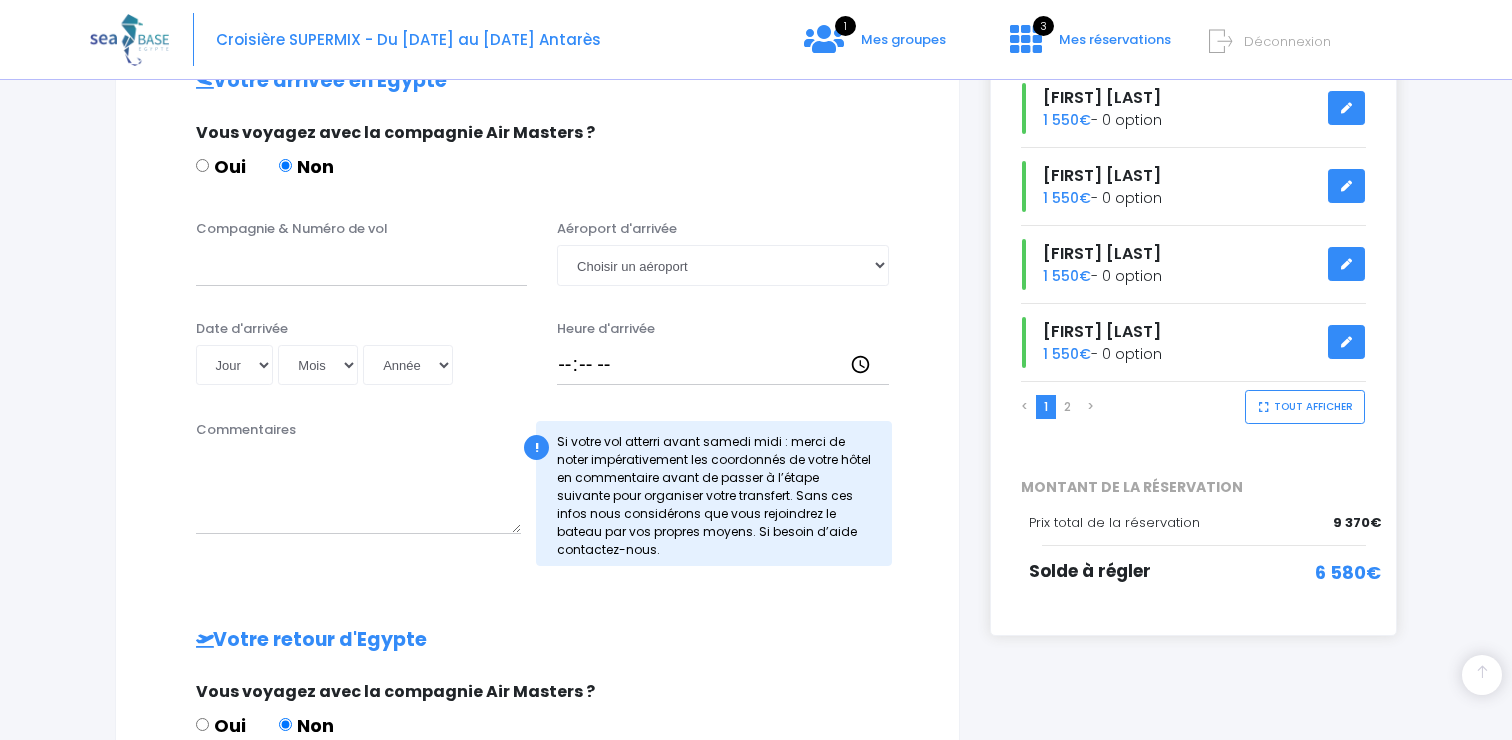 scroll, scrollTop: 427, scrollLeft: 0, axis: vertical 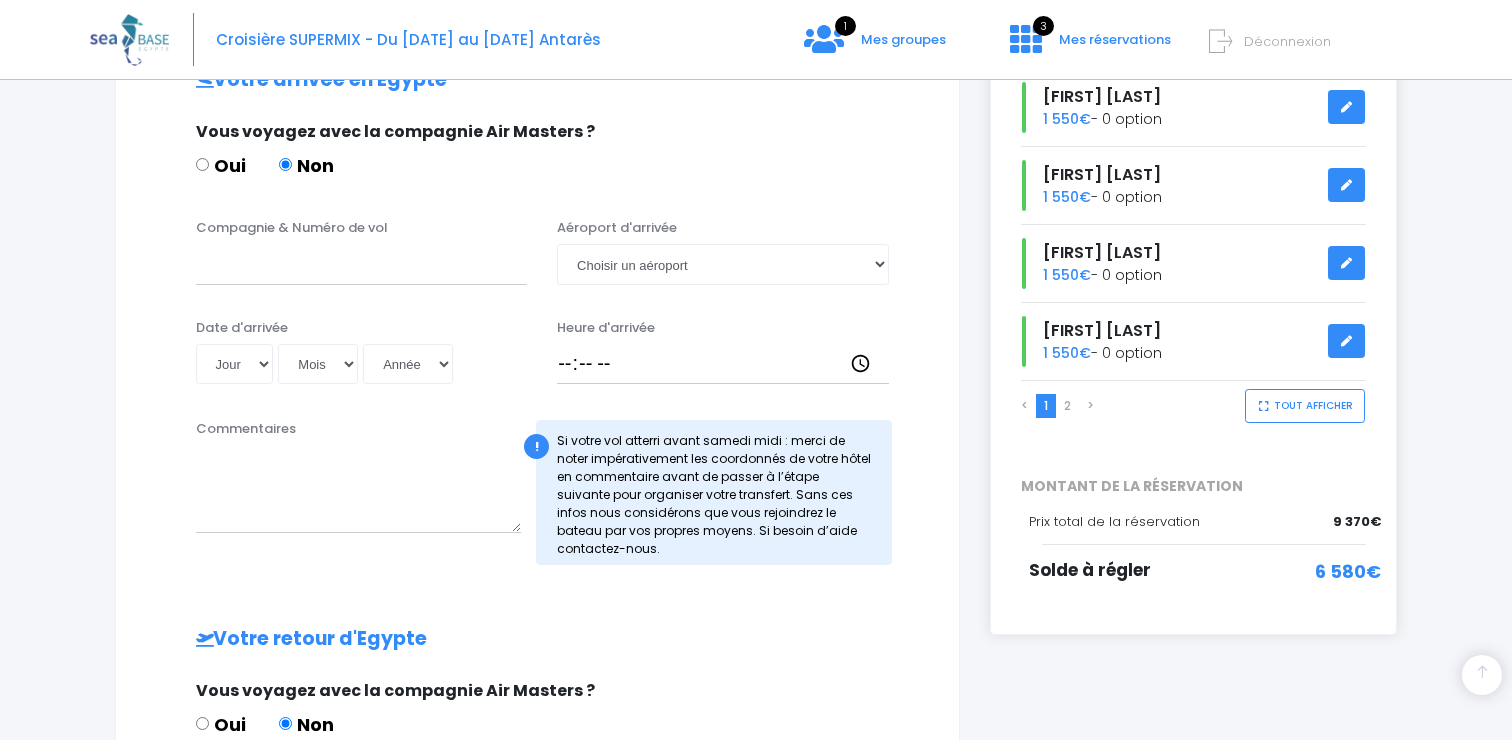 click on "2" at bounding box center [1067, 405] 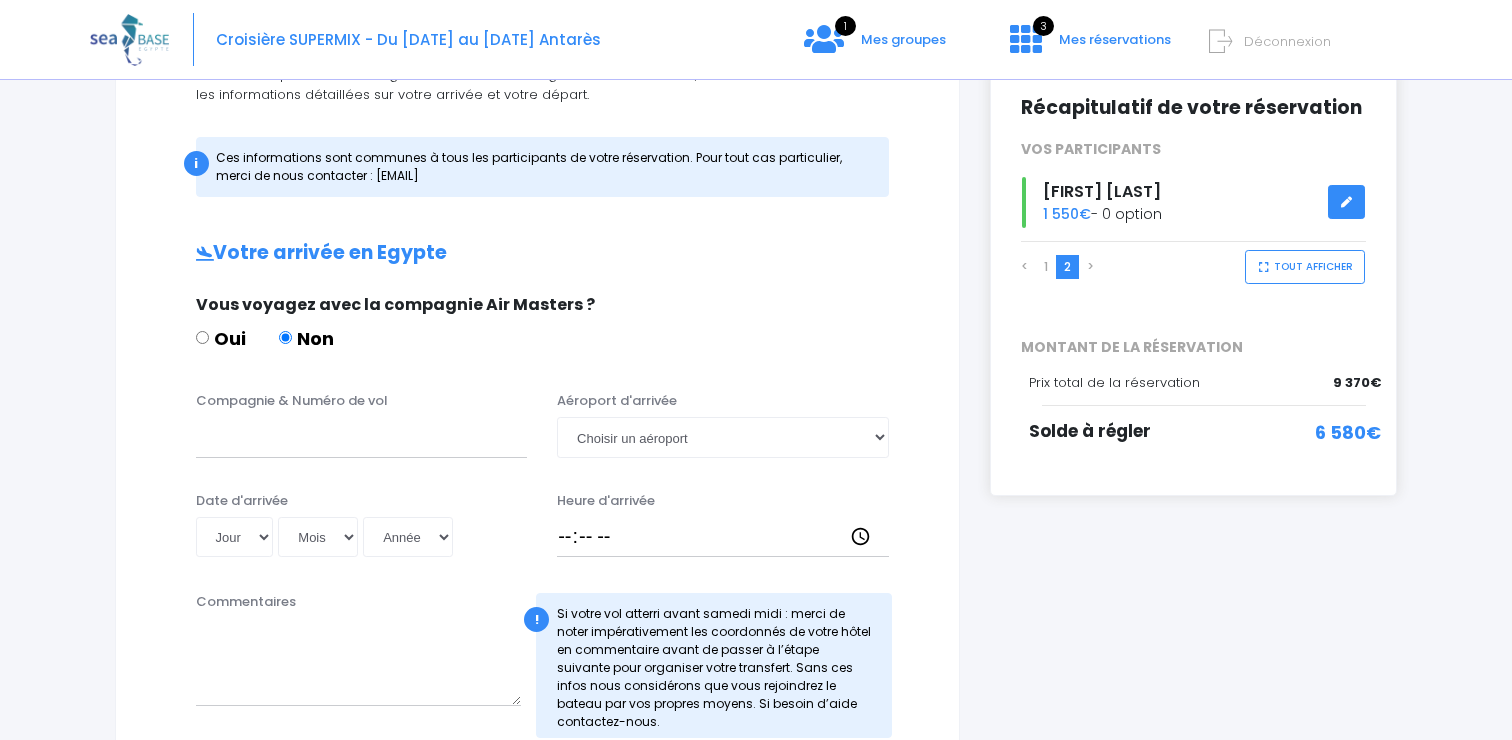 scroll, scrollTop: 195, scrollLeft: 0, axis: vertical 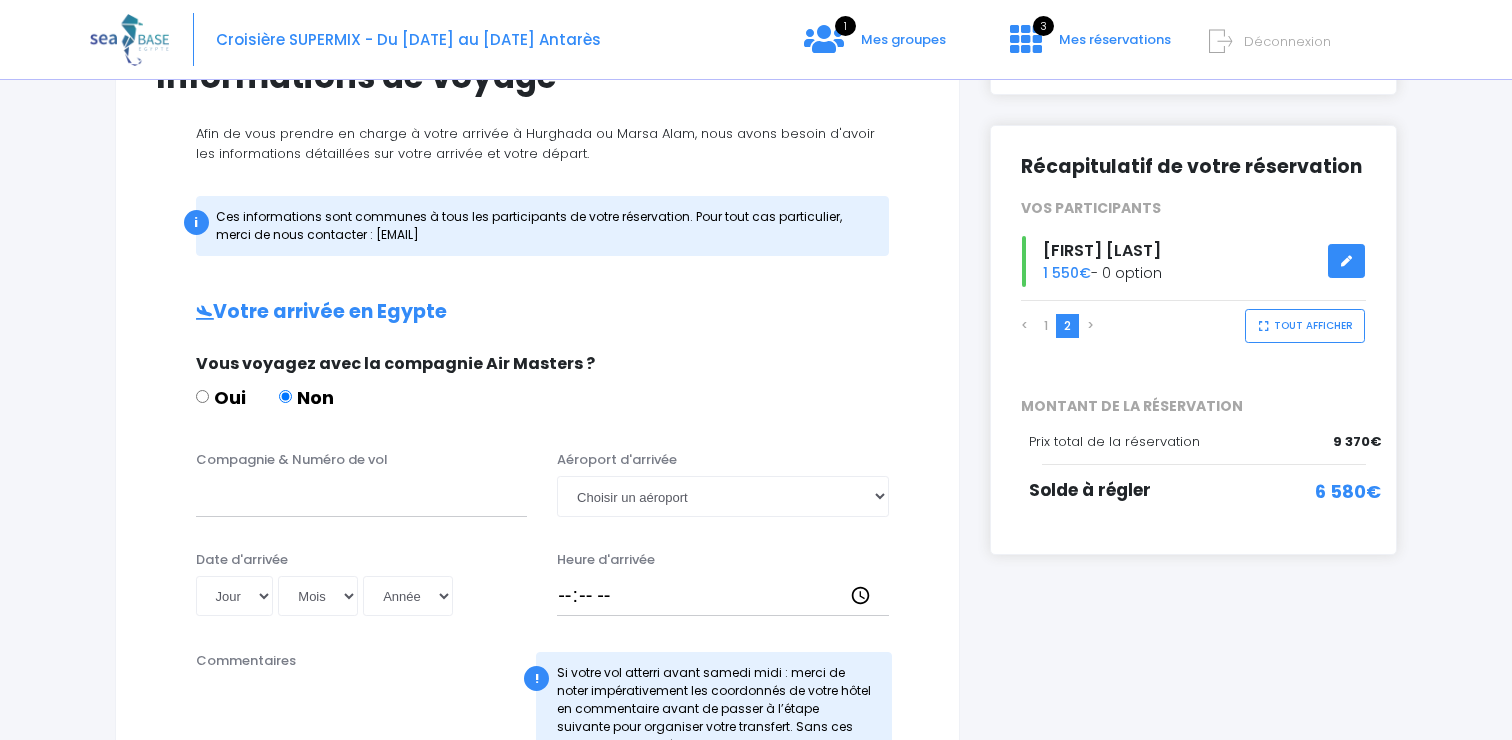click on "1" at bounding box center [1046, 326] 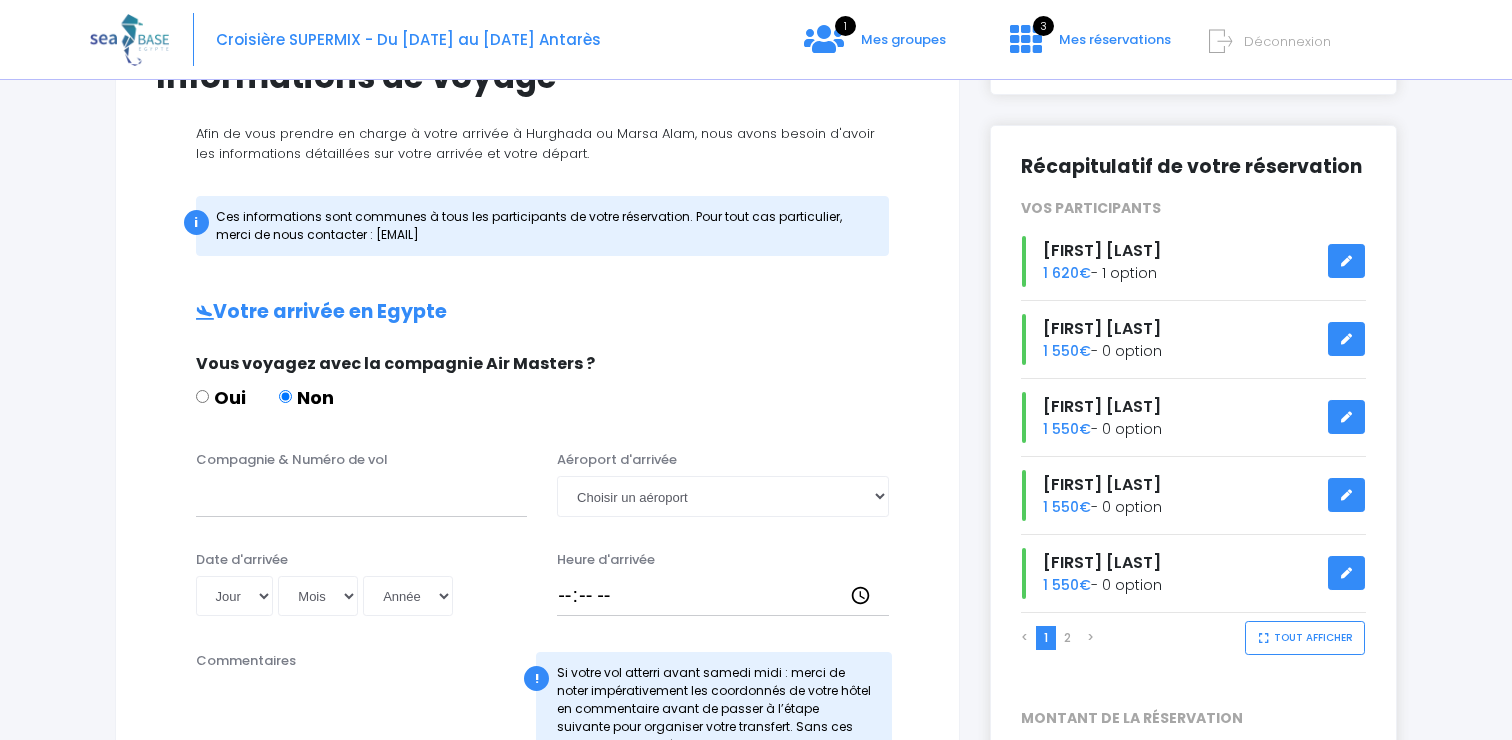 click at bounding box center (1347, 495) 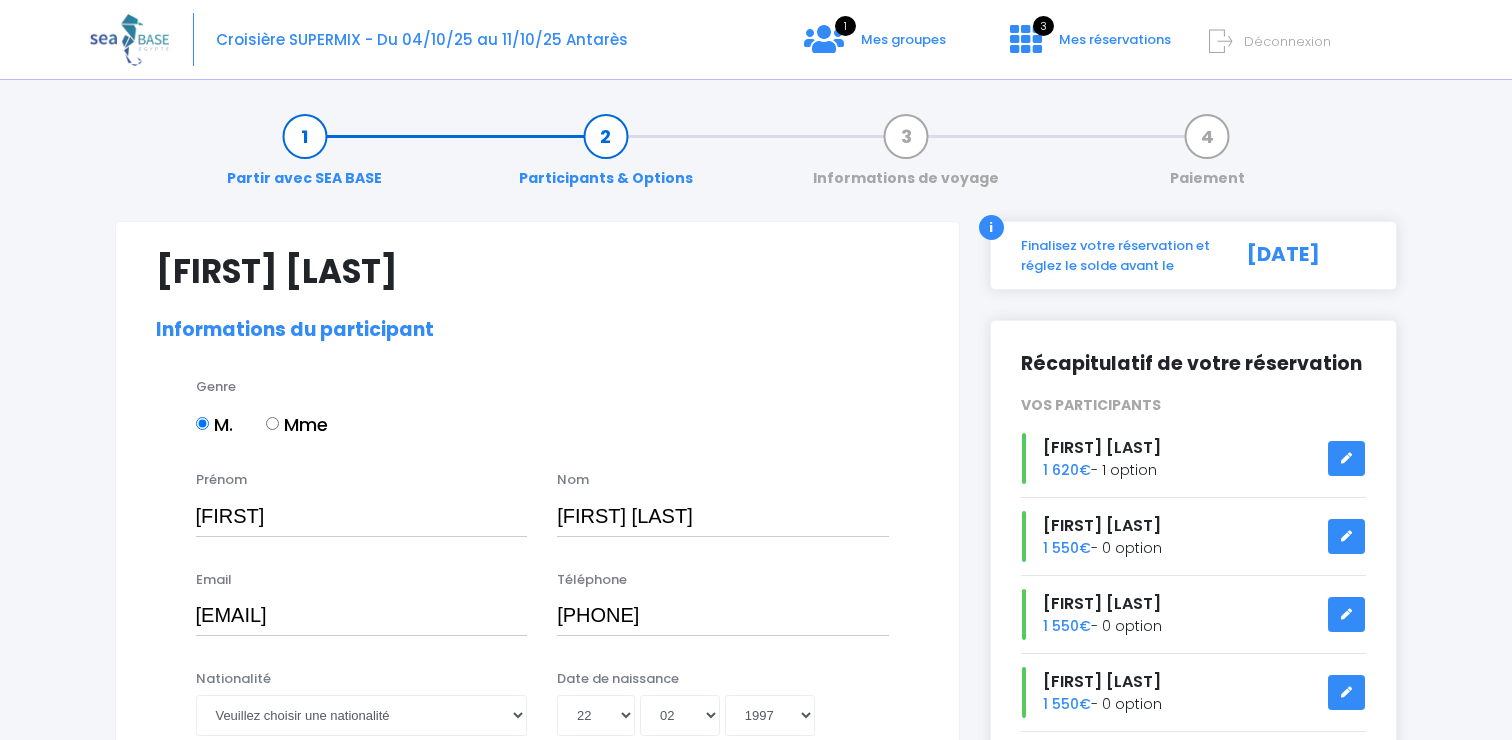 select on "PADI Dive Master" 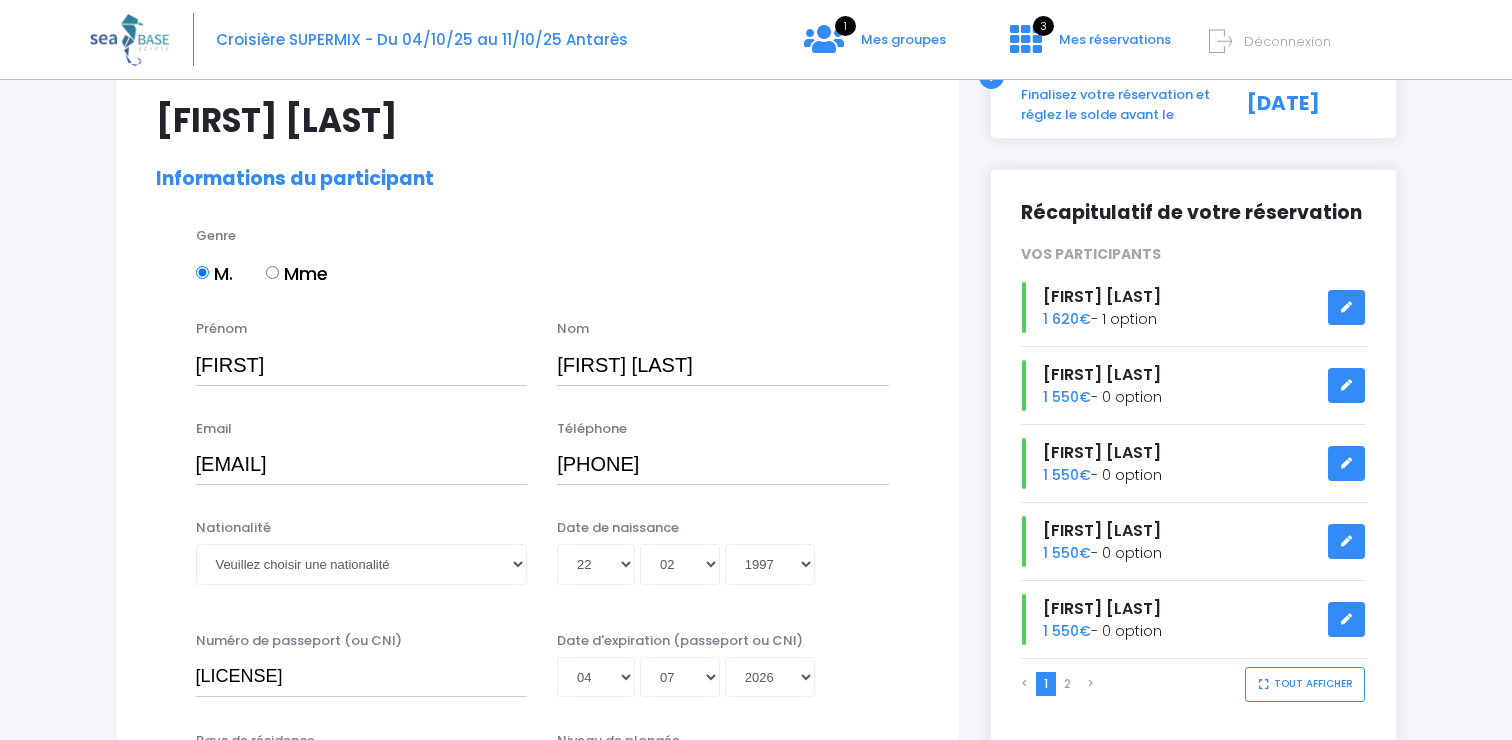 scroll, scrollTop: 150, scrollLeft: 0, axis: vertical 